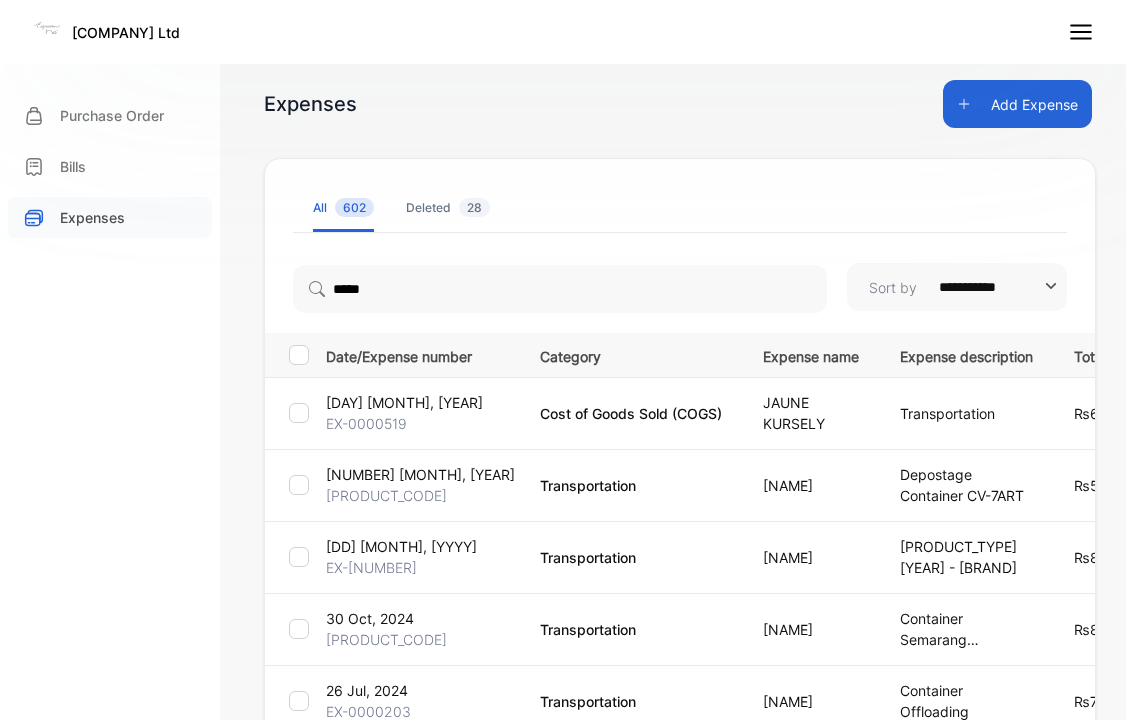 scroll, scrollTop: 0, scrollLeft: 0, axis: both 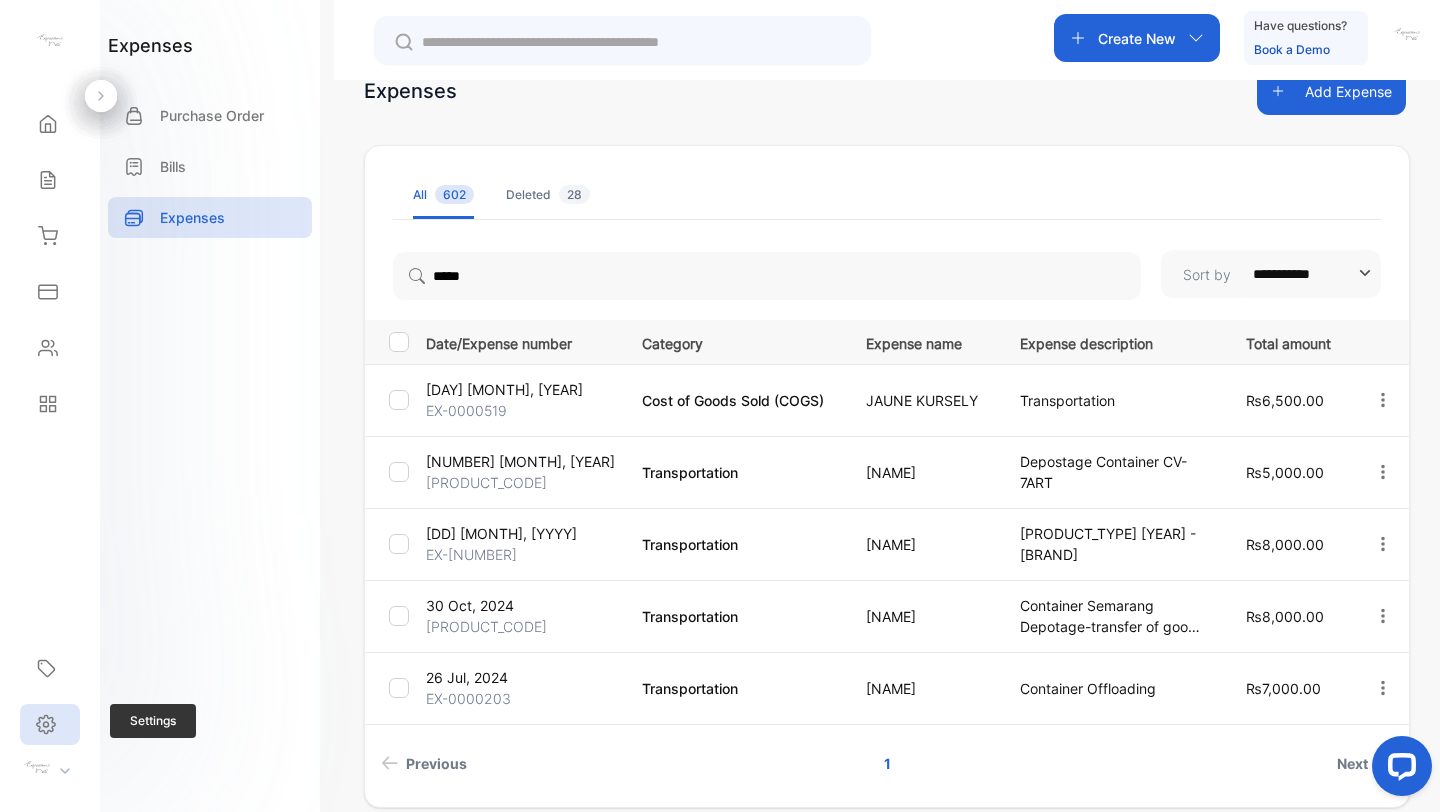 click 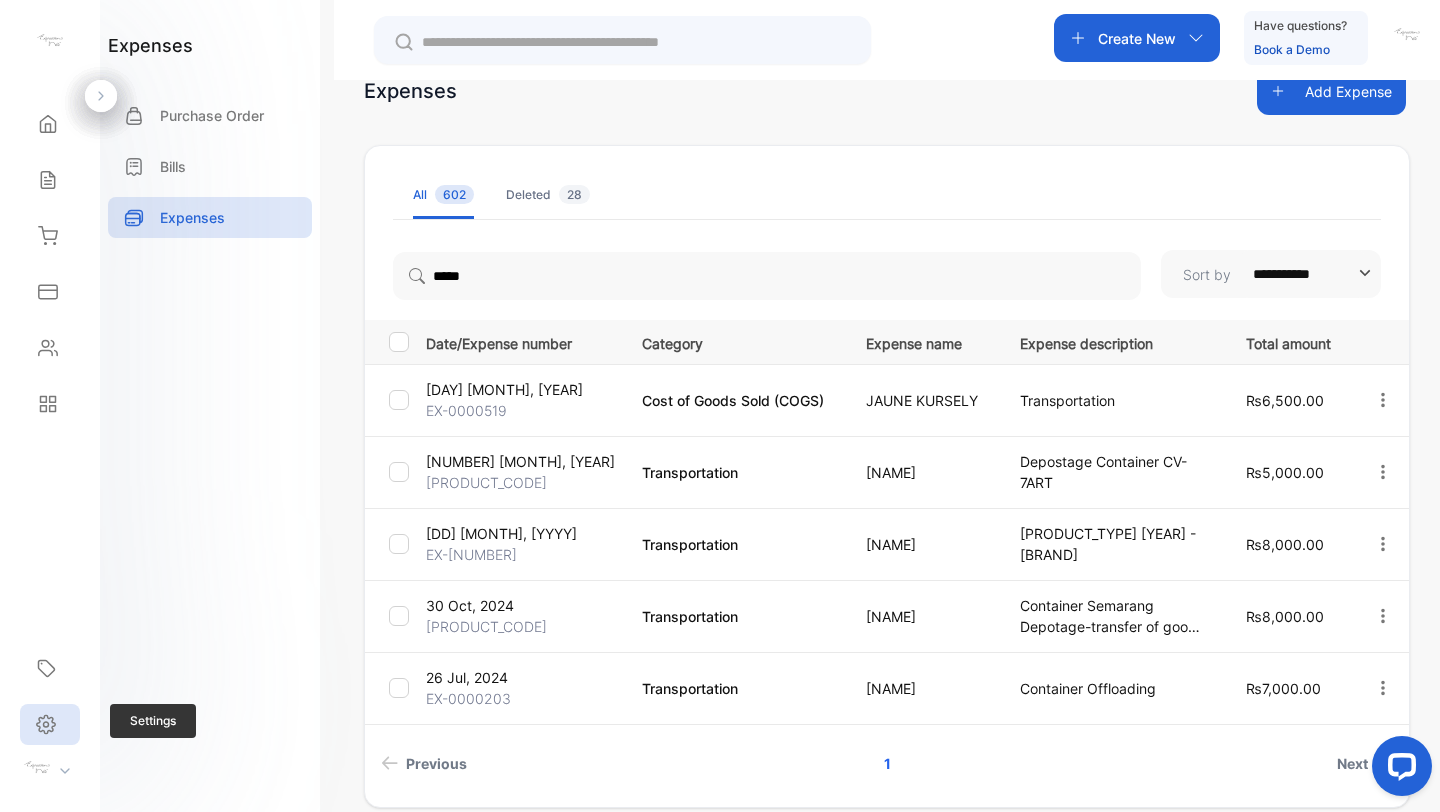 scroll, scrollTop: 0, scrollLeft: 0, axis: both 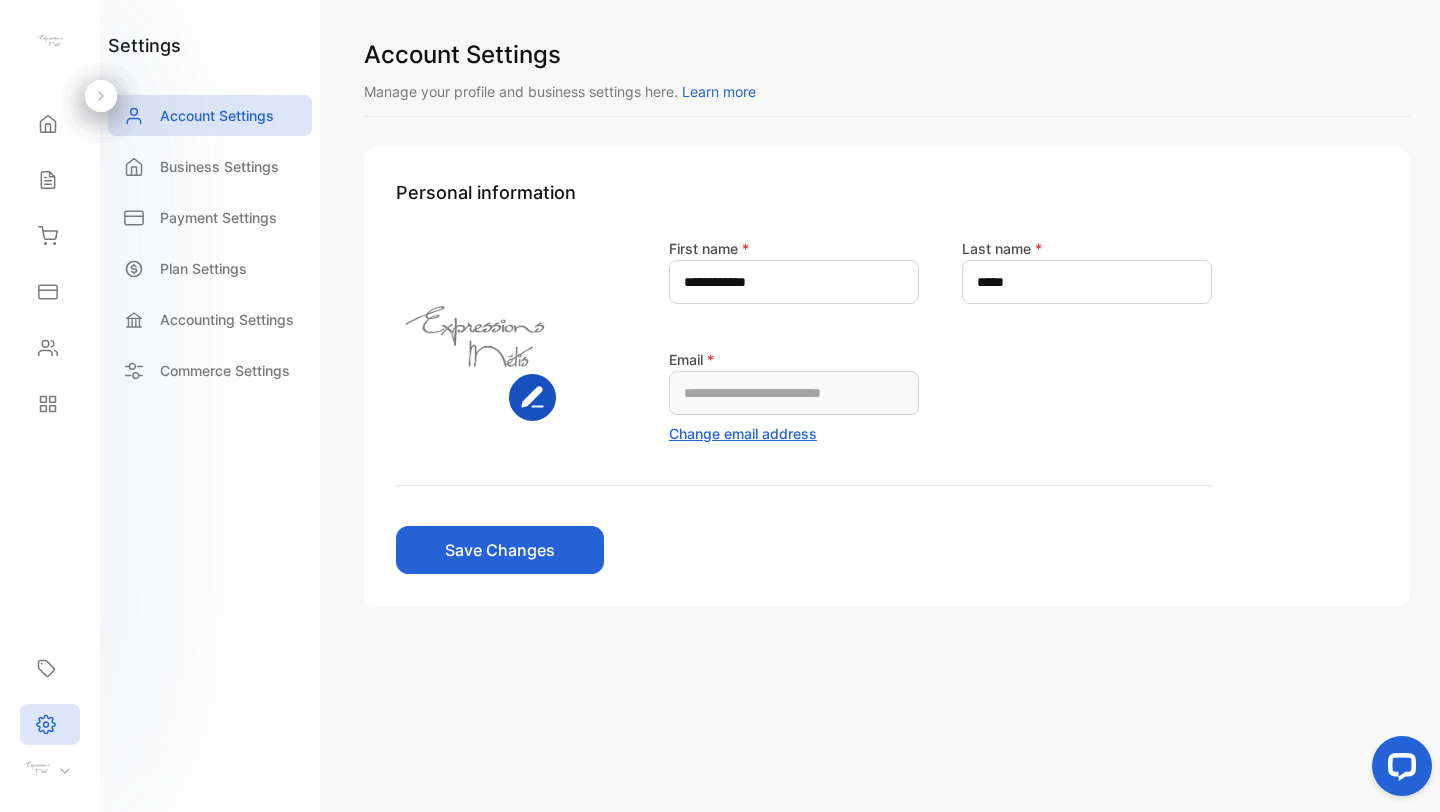 click at bounding box center (37, 768) 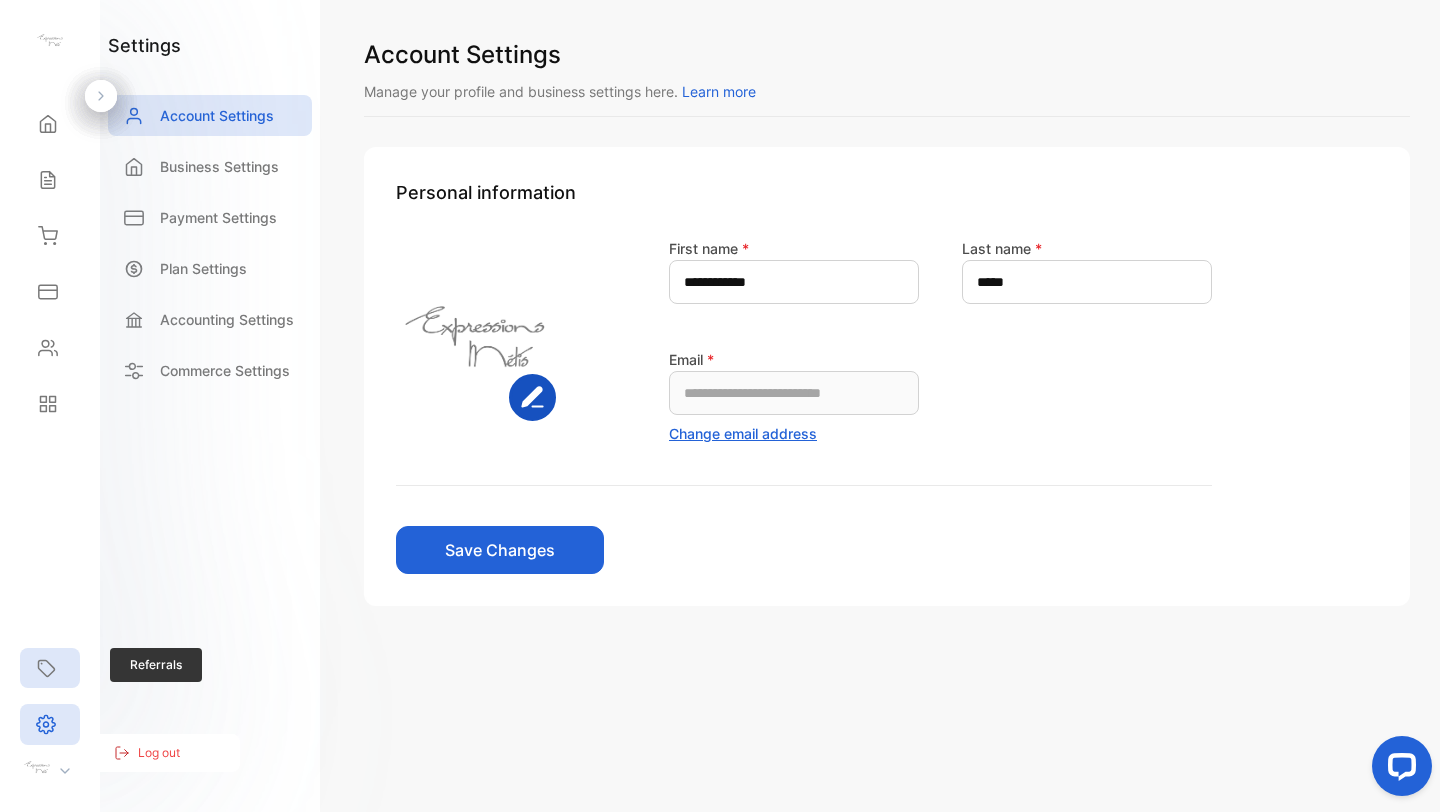 click 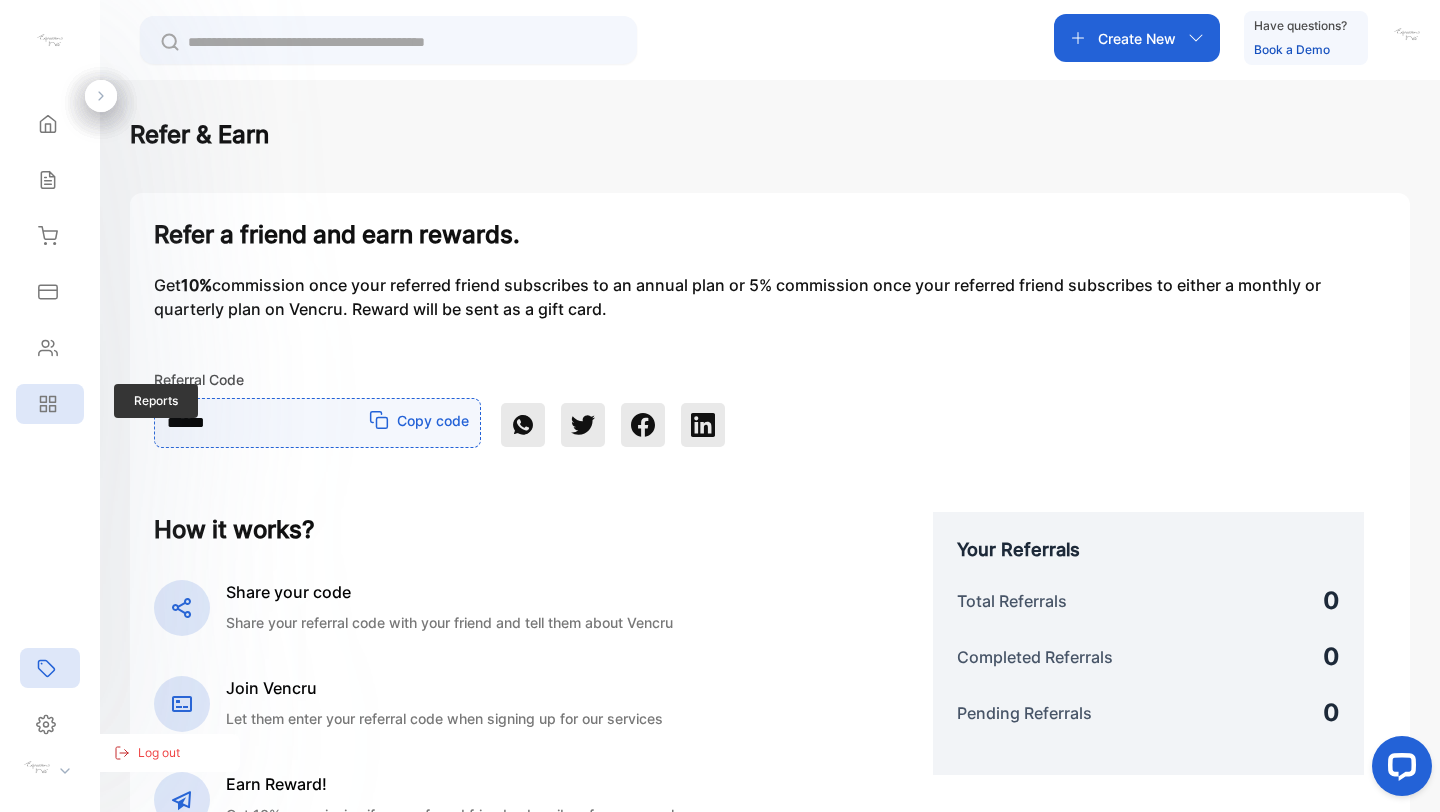click on "Reports" at bounding box center [50, 404] 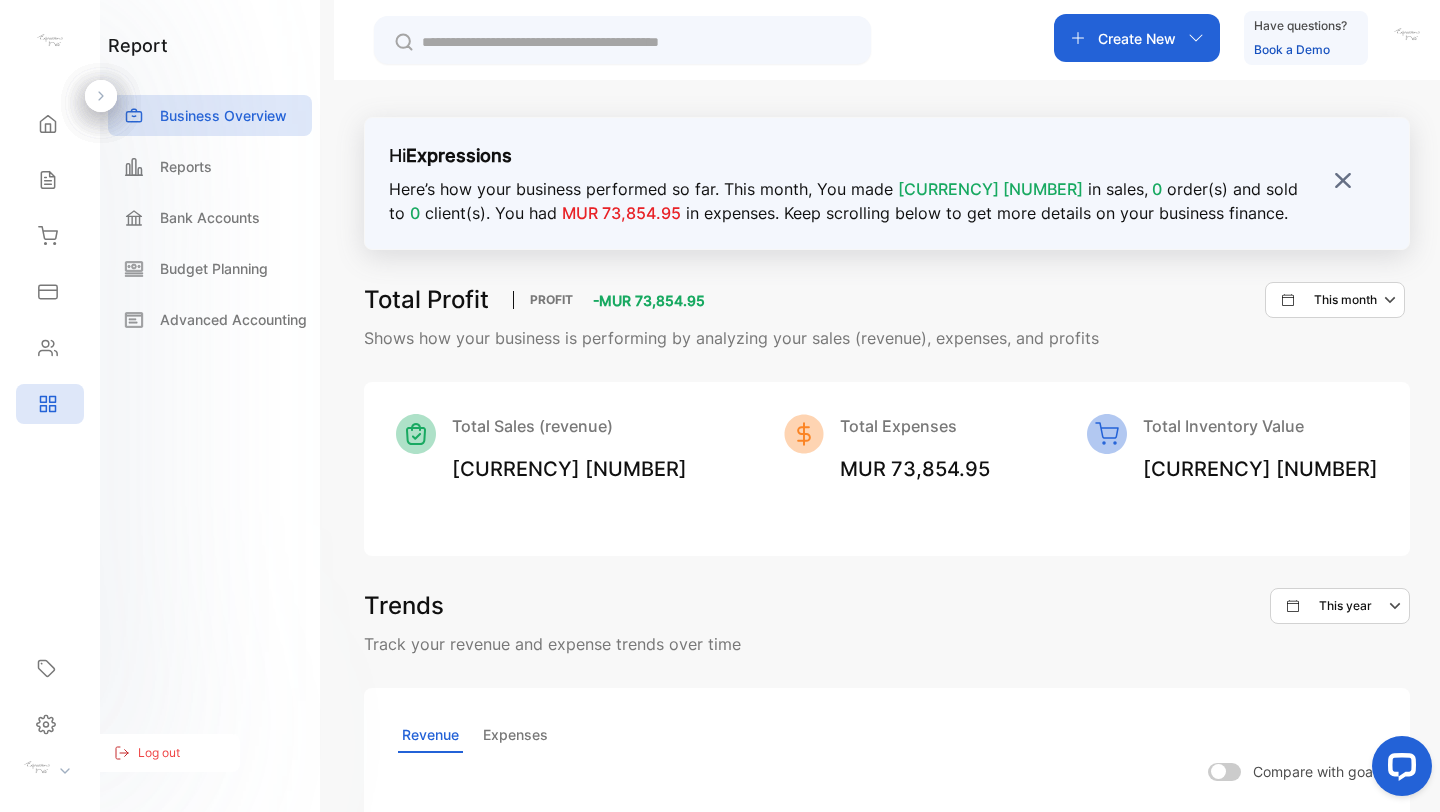 click at bounding box center [56, 770] 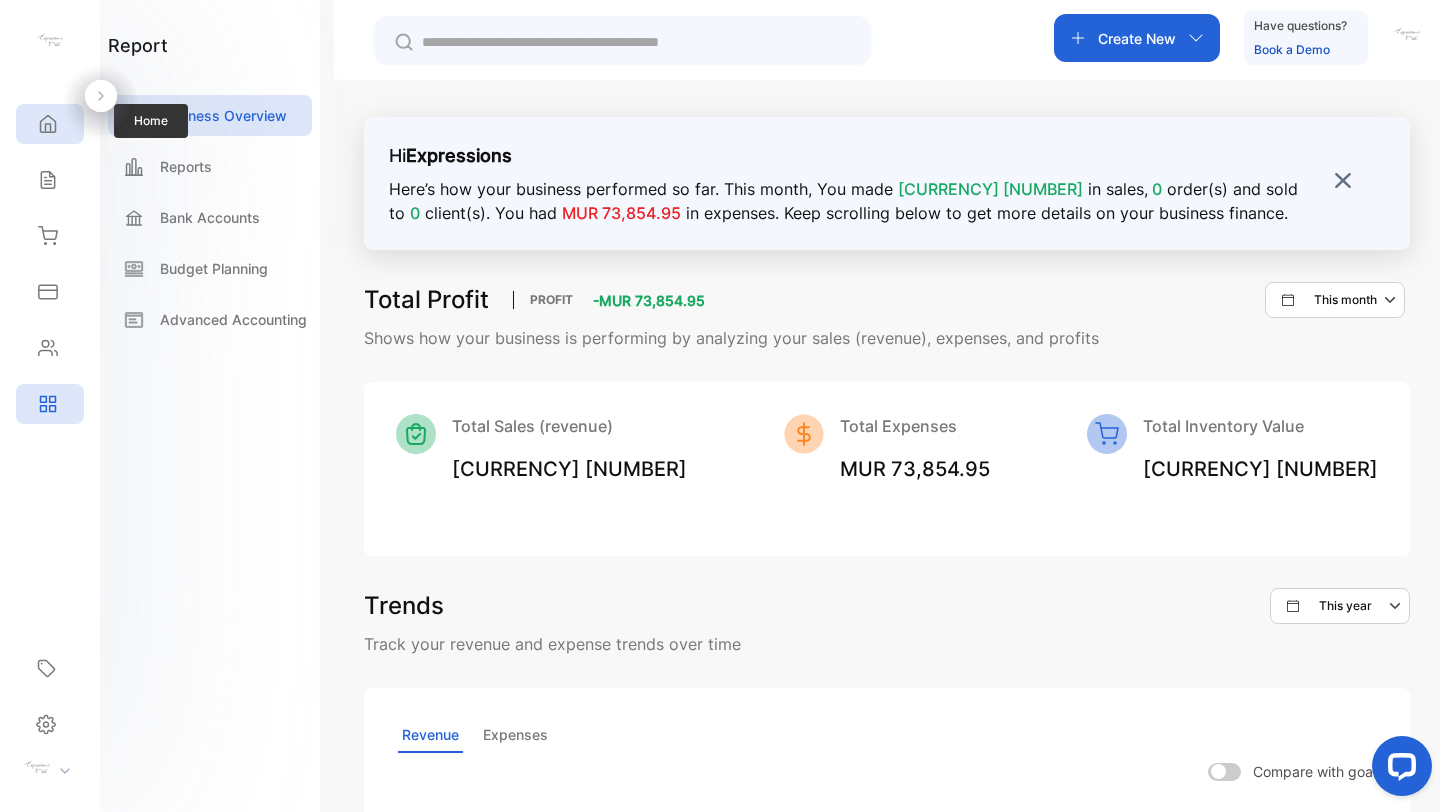 click 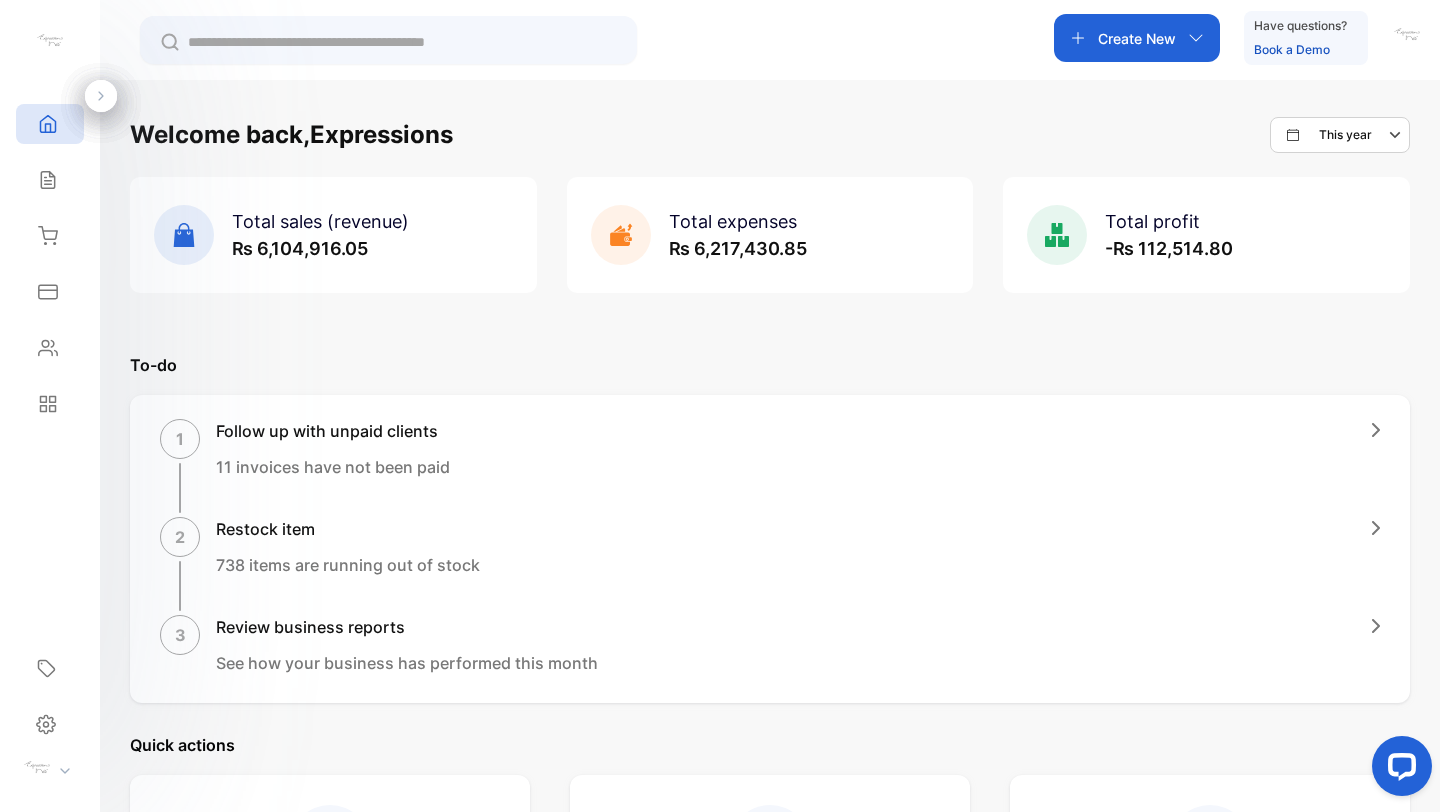click 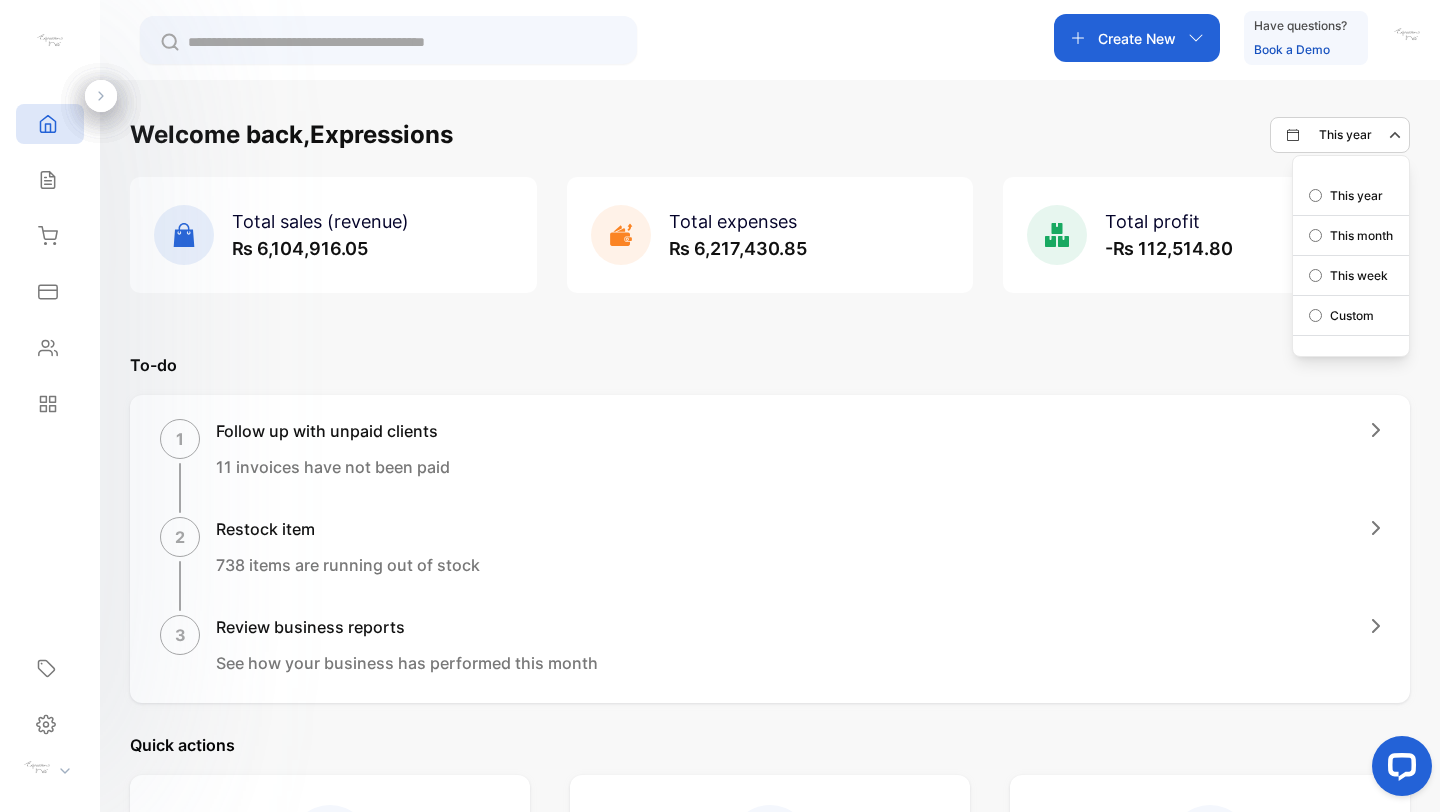 click on "Welcome back, Expressions This year This year This month This week Custom Total sales (revenue) ₨ 6,104,916.05 Total expenses ₨ 6,217,430.85 Total profit -₨ 112,514.80 Let's get you started Watch tutorials Set up your business profile Upload your business logo, address, and more Add your products or services Upload the items you sell to your inventory Record an invoice or receipt Create and send invoices or sales receipts to your customers Review your business reports Review and track your profits, sales, debtors, and more To-do 1 Follow up with unpaid clients 11 invoices have not been paid 2 Restock item 738 items are running out of stock 3 Review business reports See how your business has performed this month Quick actions send and track invoices get your business report send and track receipts manage your inventory control your expenses manage customers Invite team member Add people in your team to your account Add new member You are on the Enterprise plan 88 days till the plan expires" at bounding box center (770, 921) 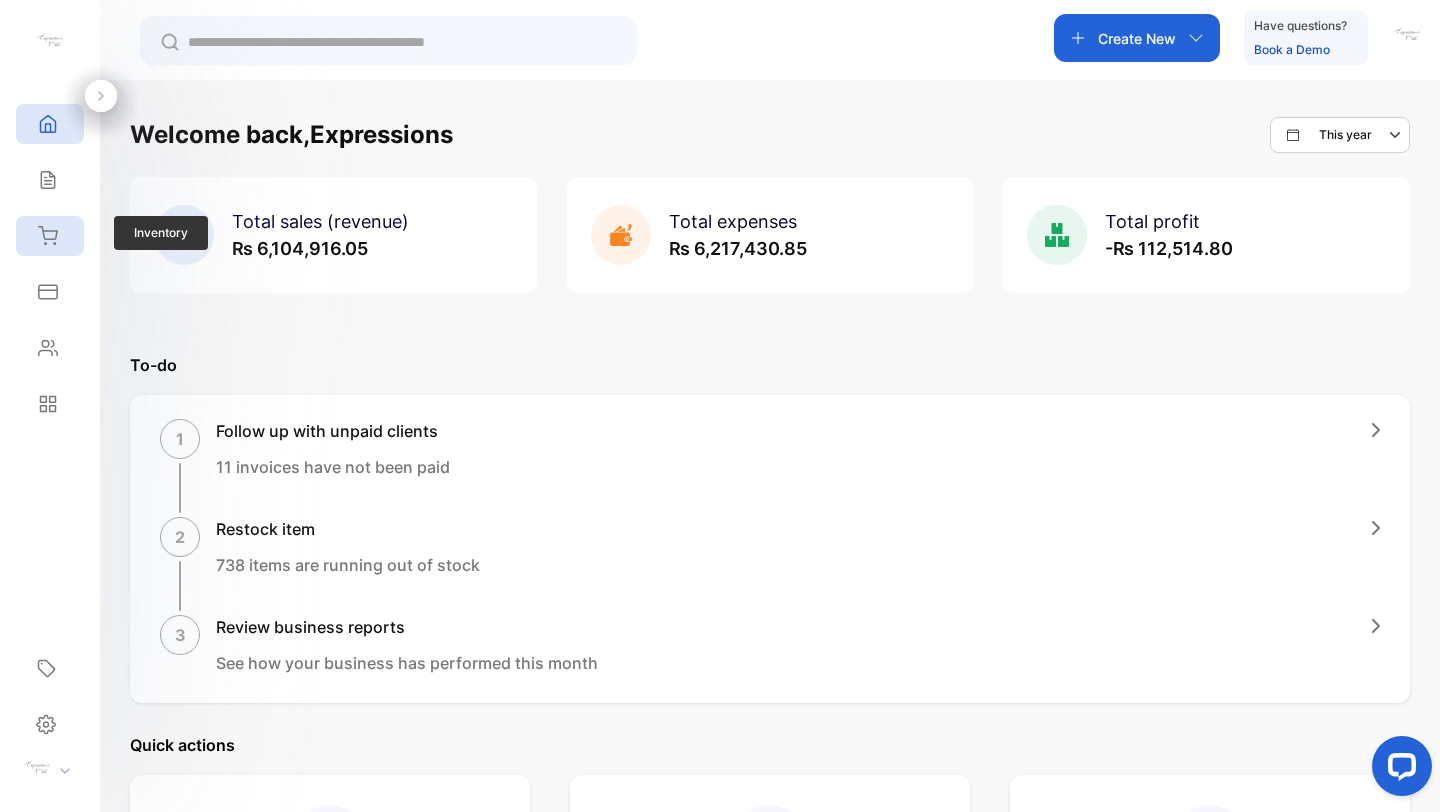 click 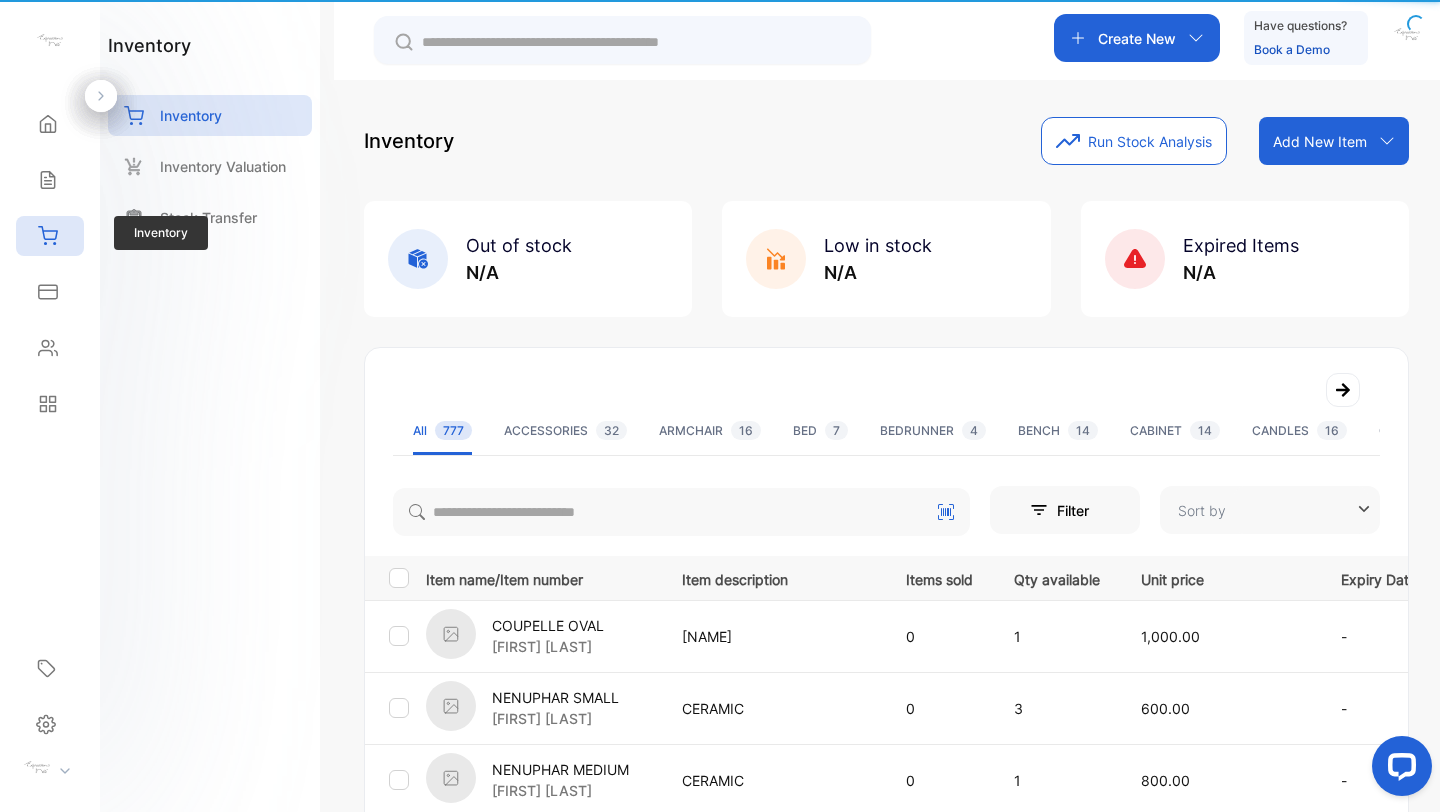 type on "**********" 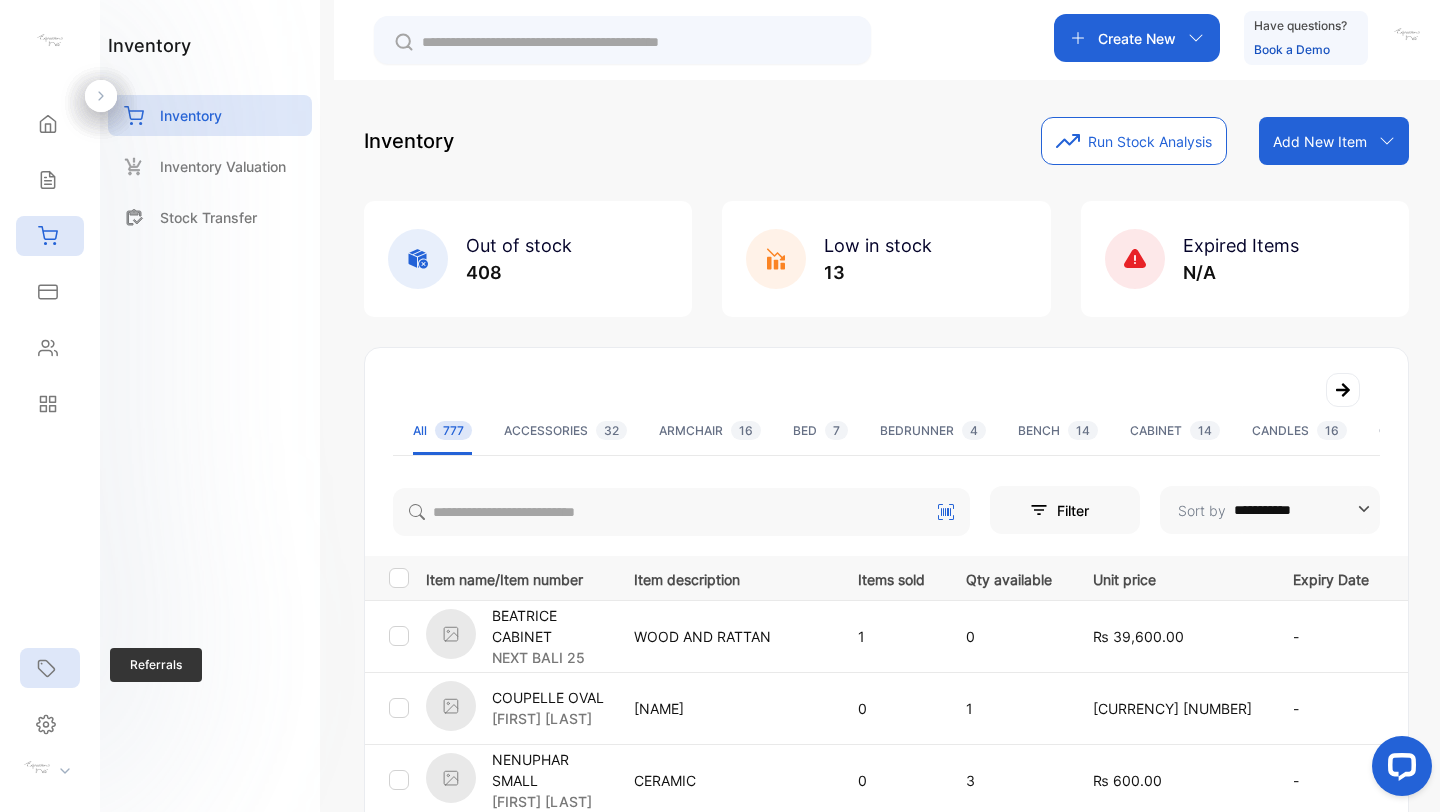click 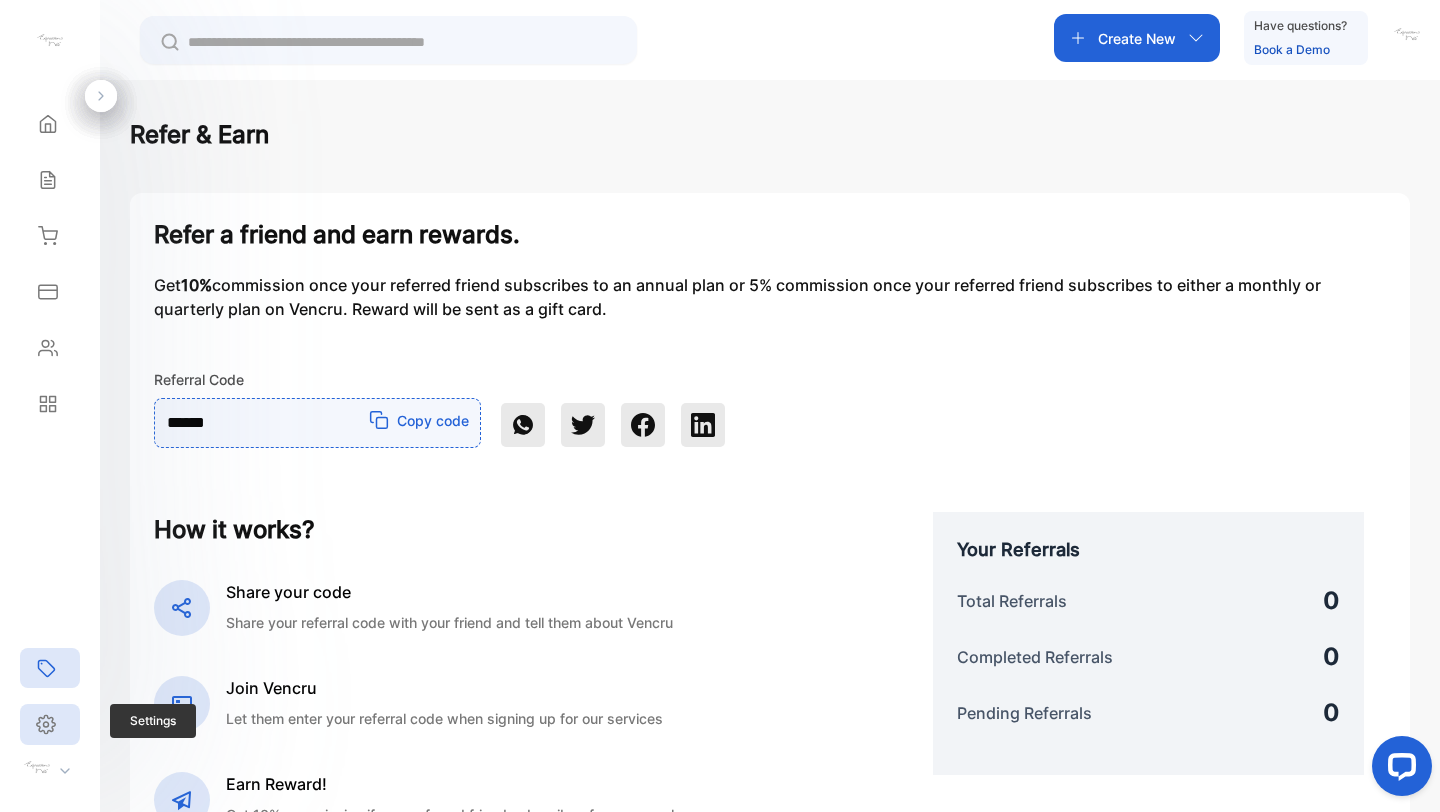 click 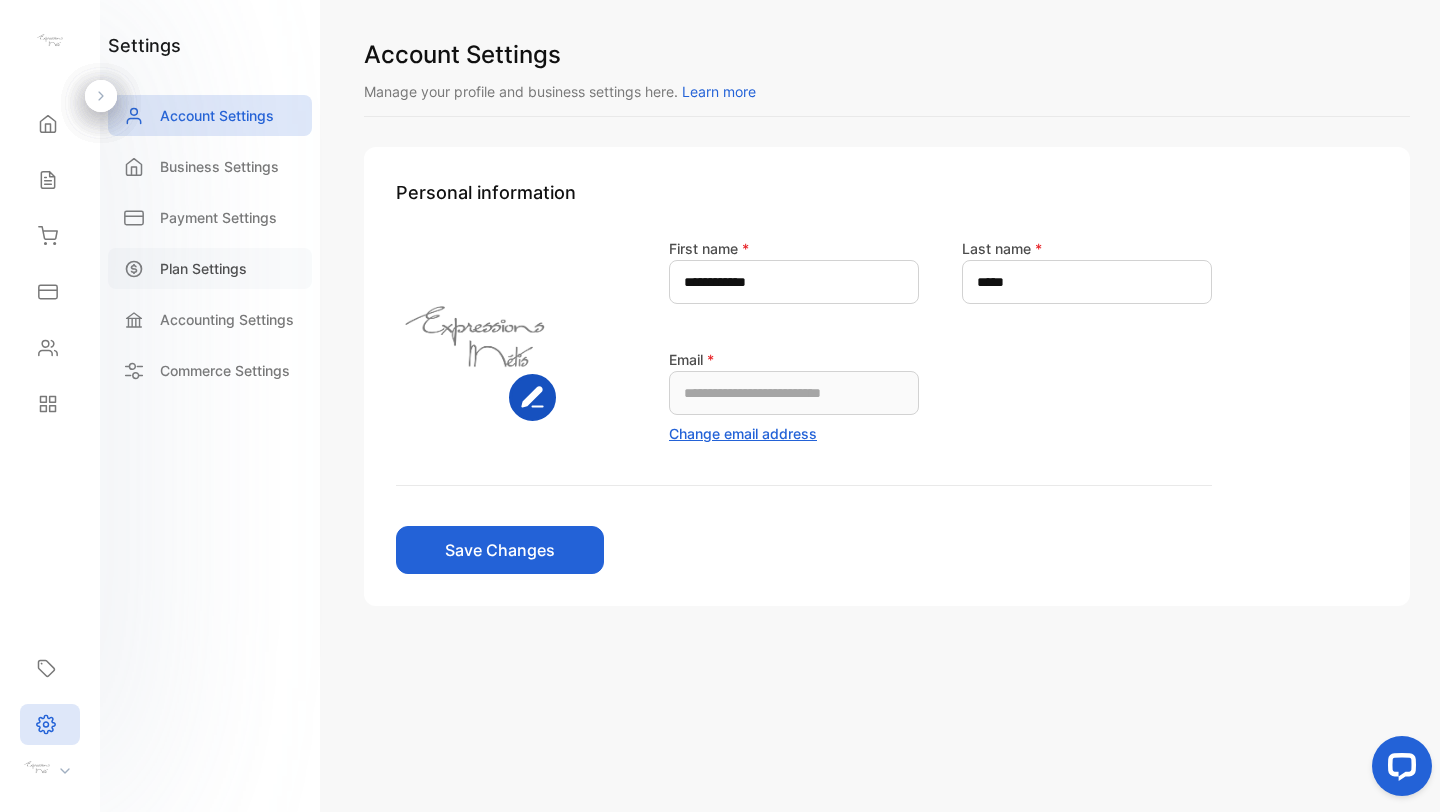 click on "Plan Settings" at bounding box center [210, 268] 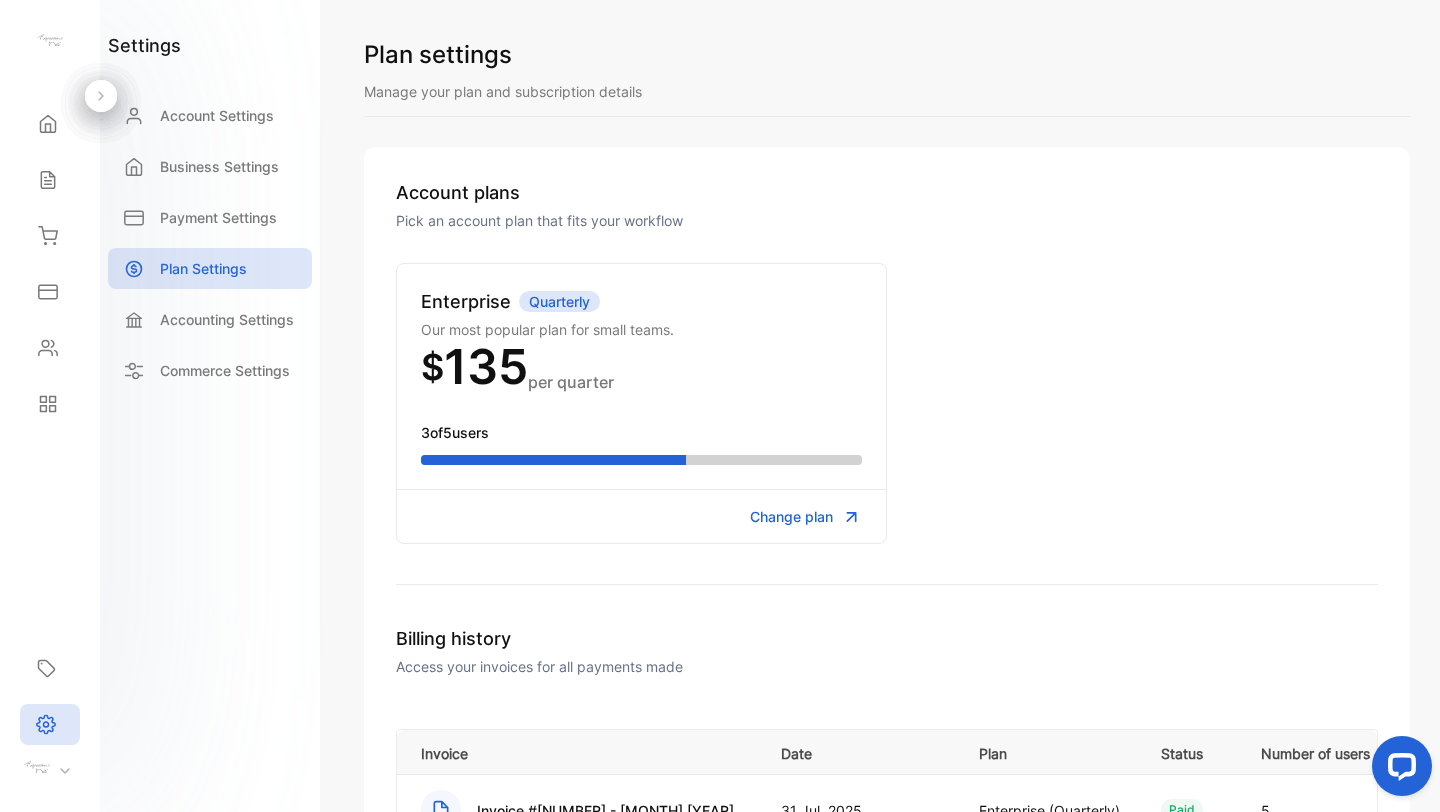 scroll, scrollTop: 585, scrollLeft: 0, axis: vertical 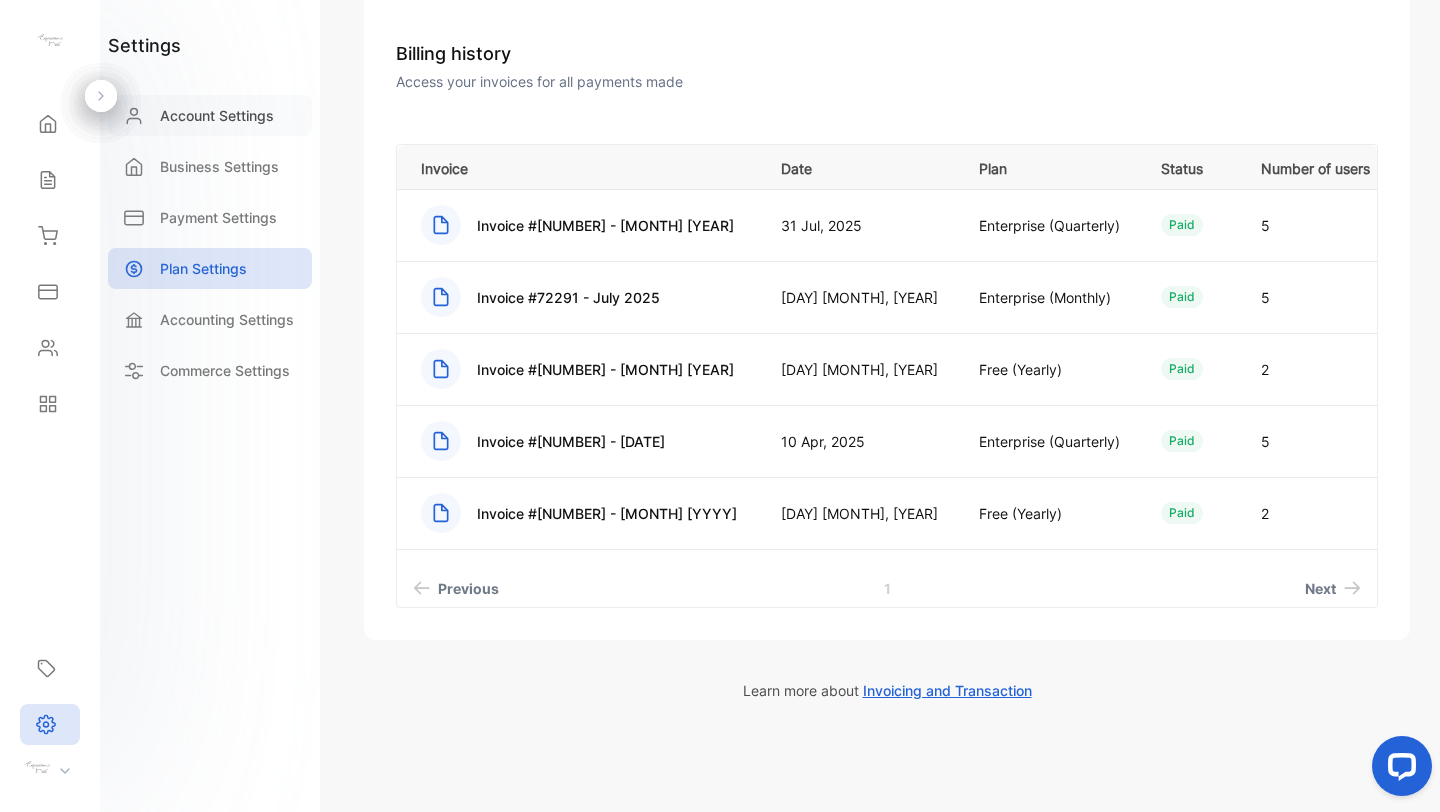 click on "Account Settings" at bounding box center (217, 115) 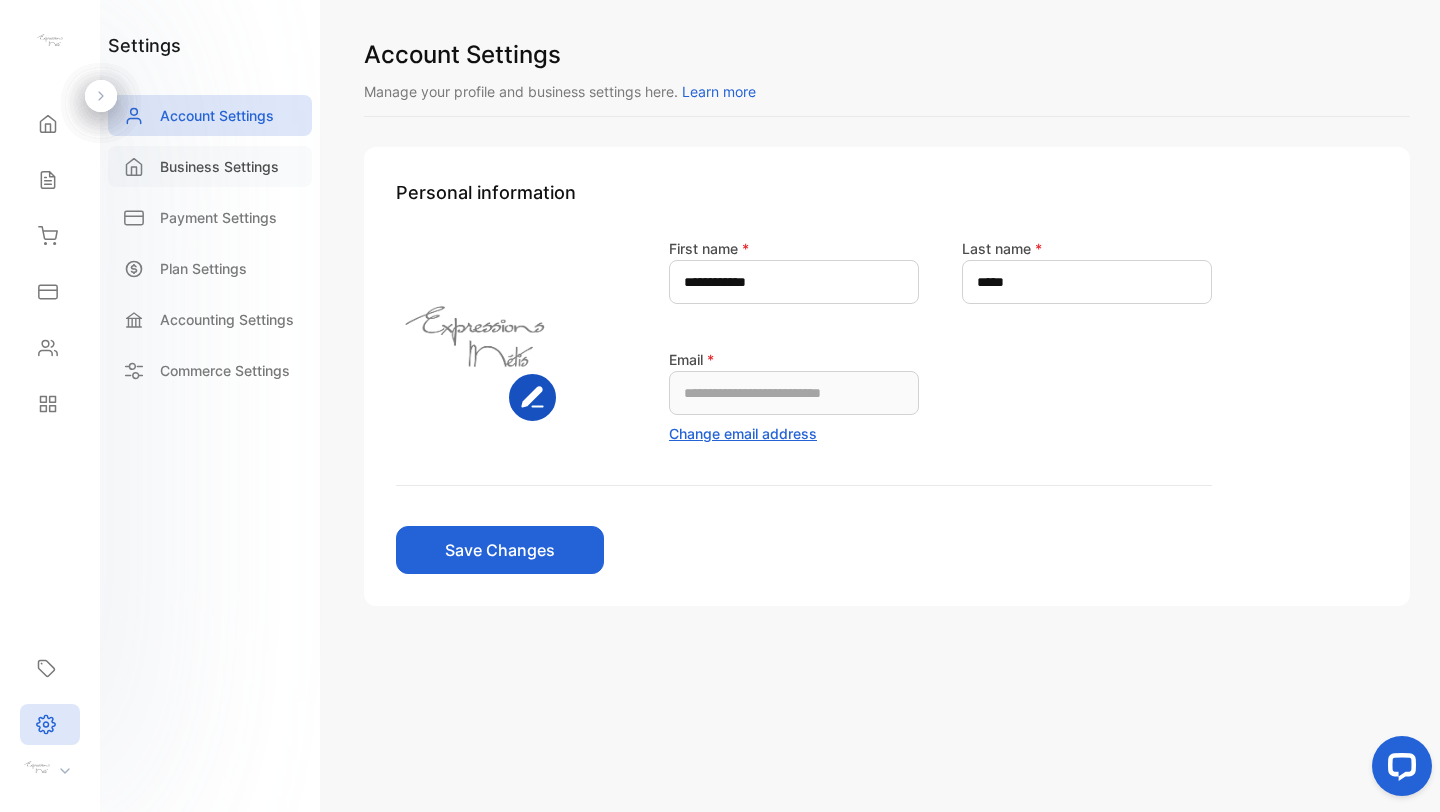click on "Business Settings" at bounding box center [219, 166] 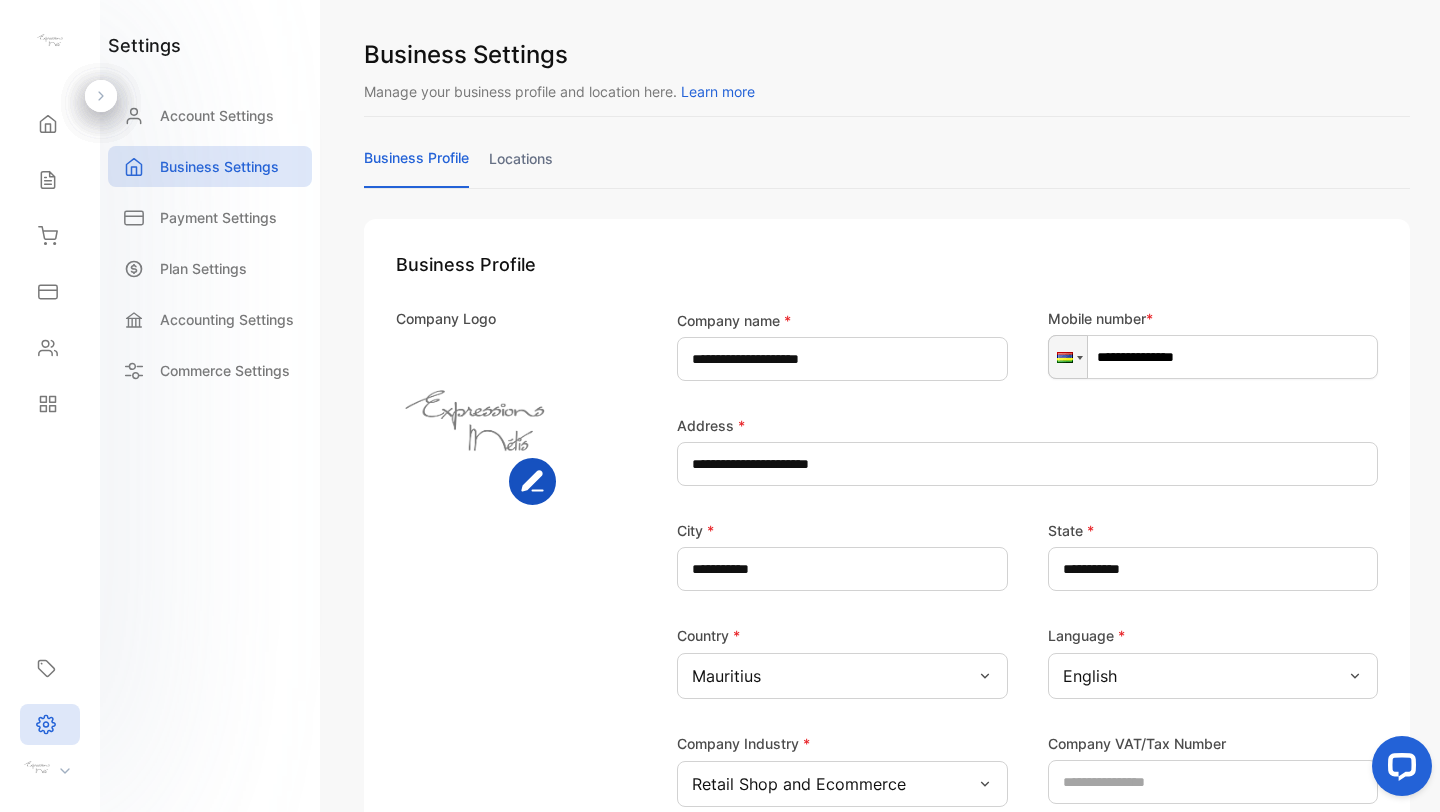 click on "locations" at bounding box center (521, 167) 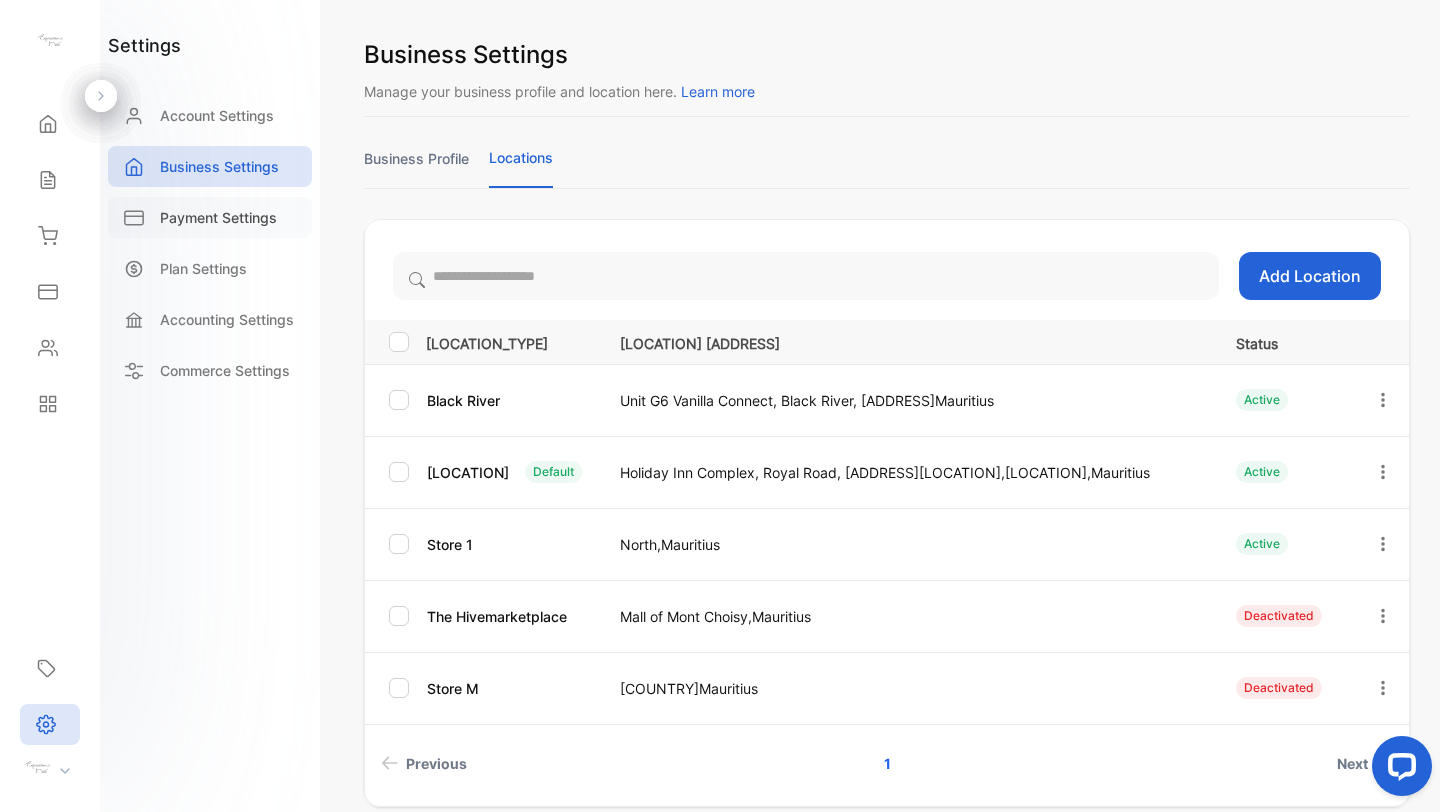 click on "Payment Settings" at bounding box center [218, 217] 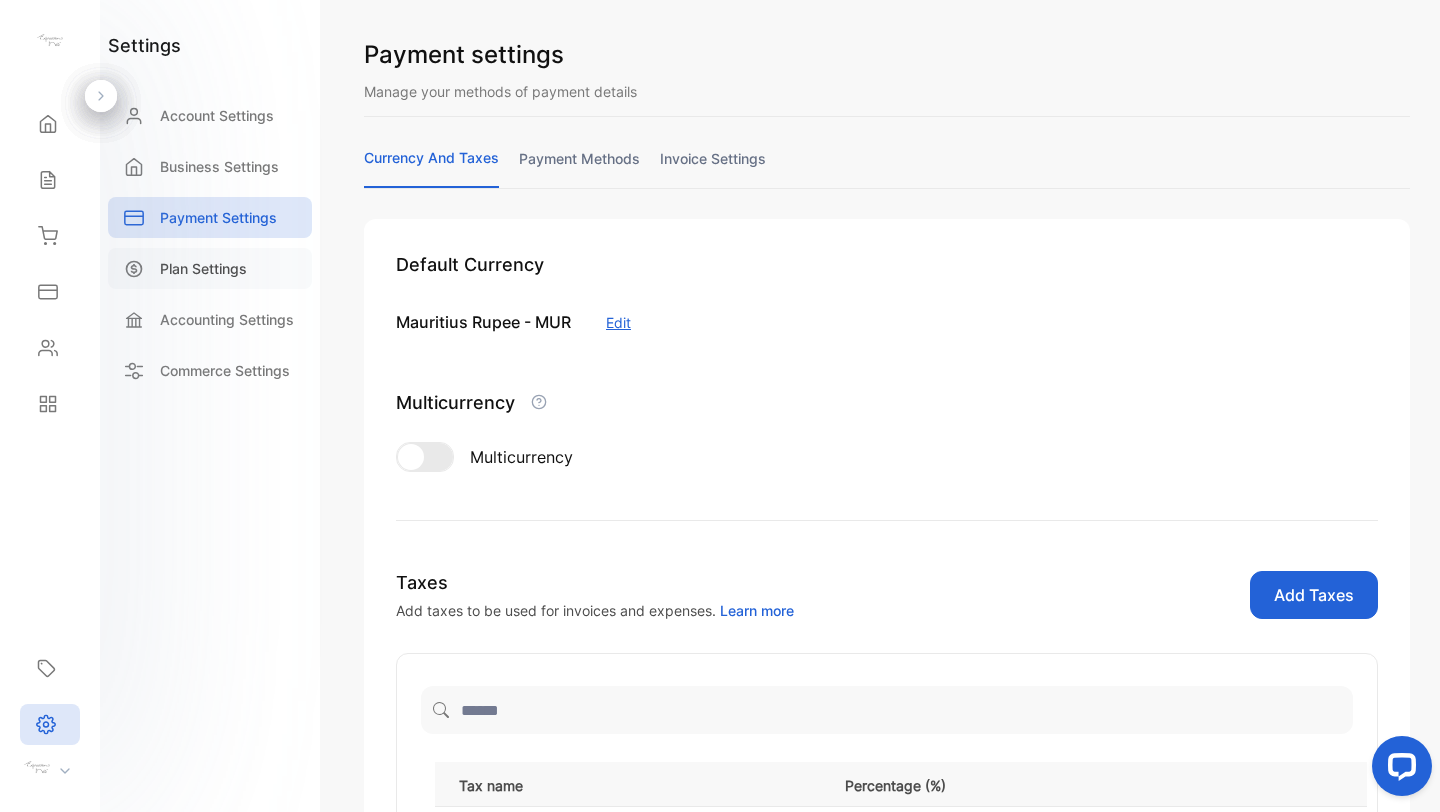 click on "Plan Settings" at bounding box center (203, 268) 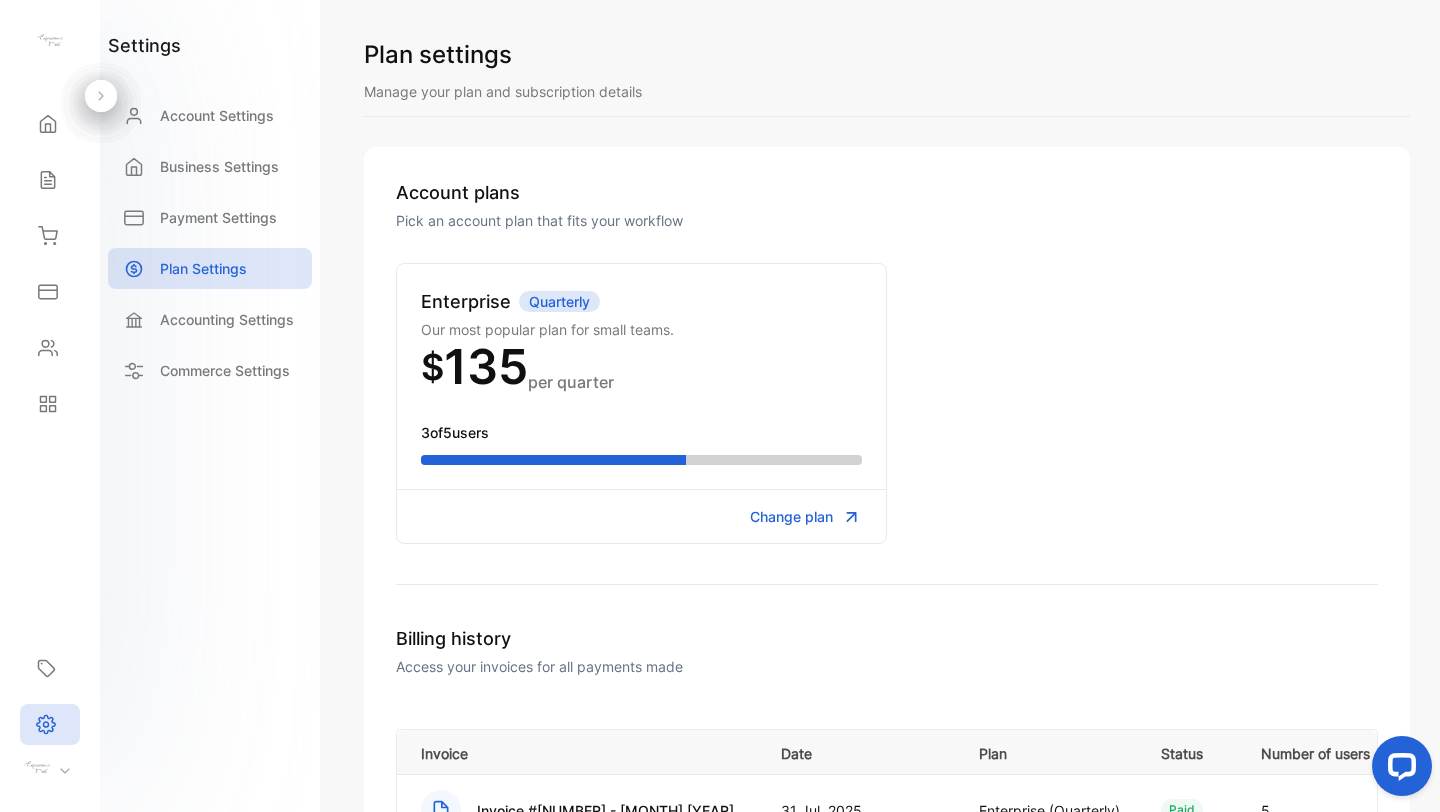 click on "settings Account Settings Business Settings Payment Settings Plan Settings Accounting Settings Commerce Settings" at bounding box center [210, 406] 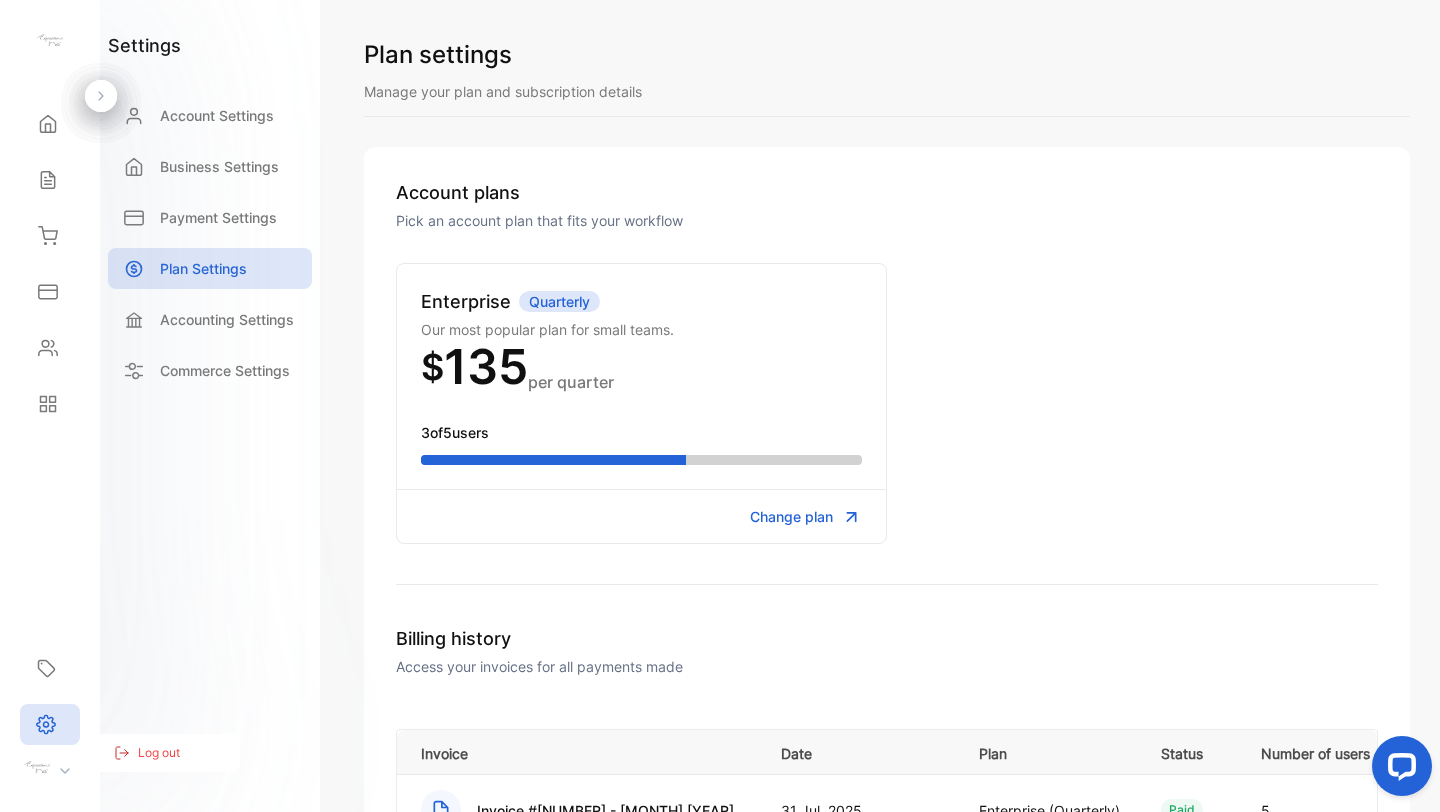 click on "Log out" at bounding box center [165, 753] 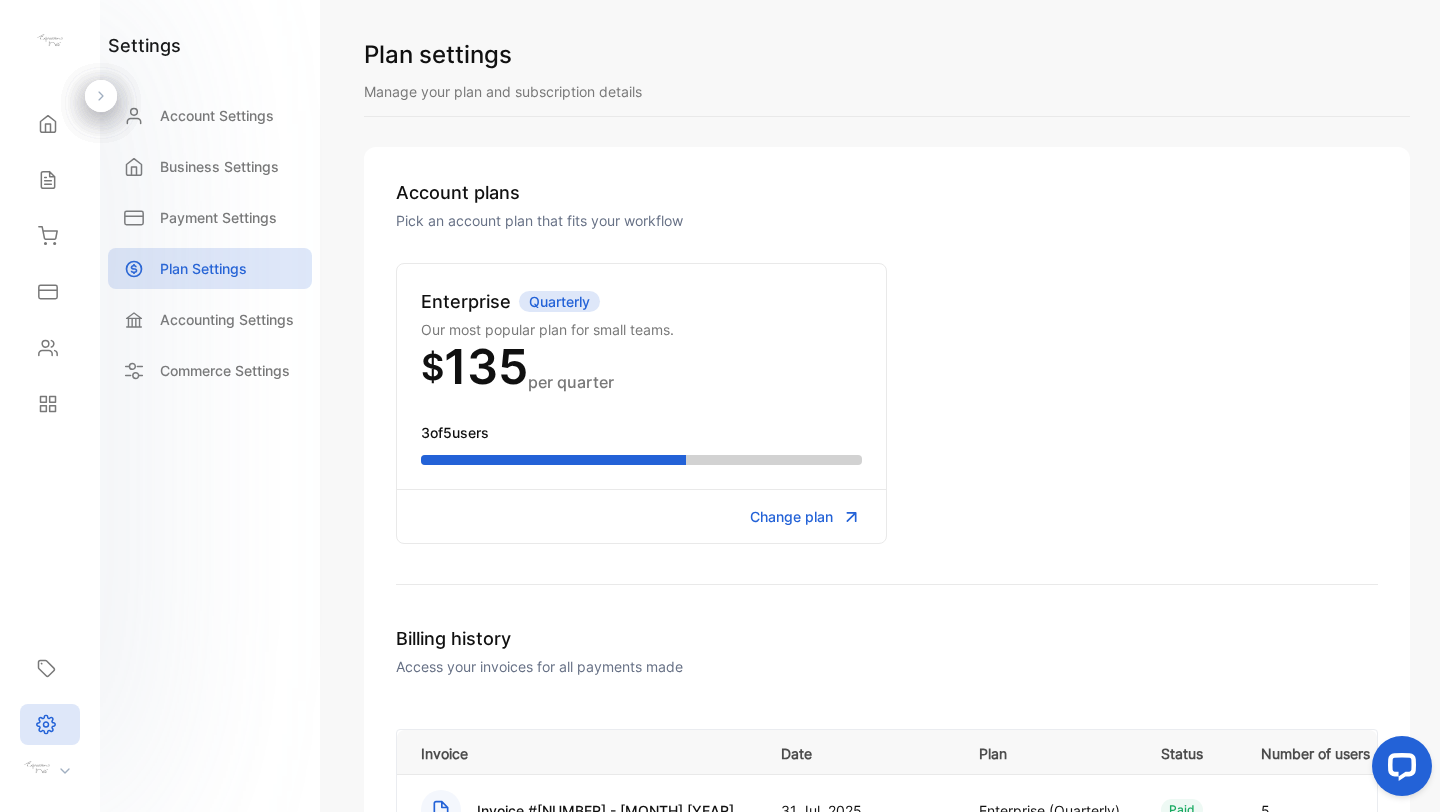 click at bounding box center [37, 768] 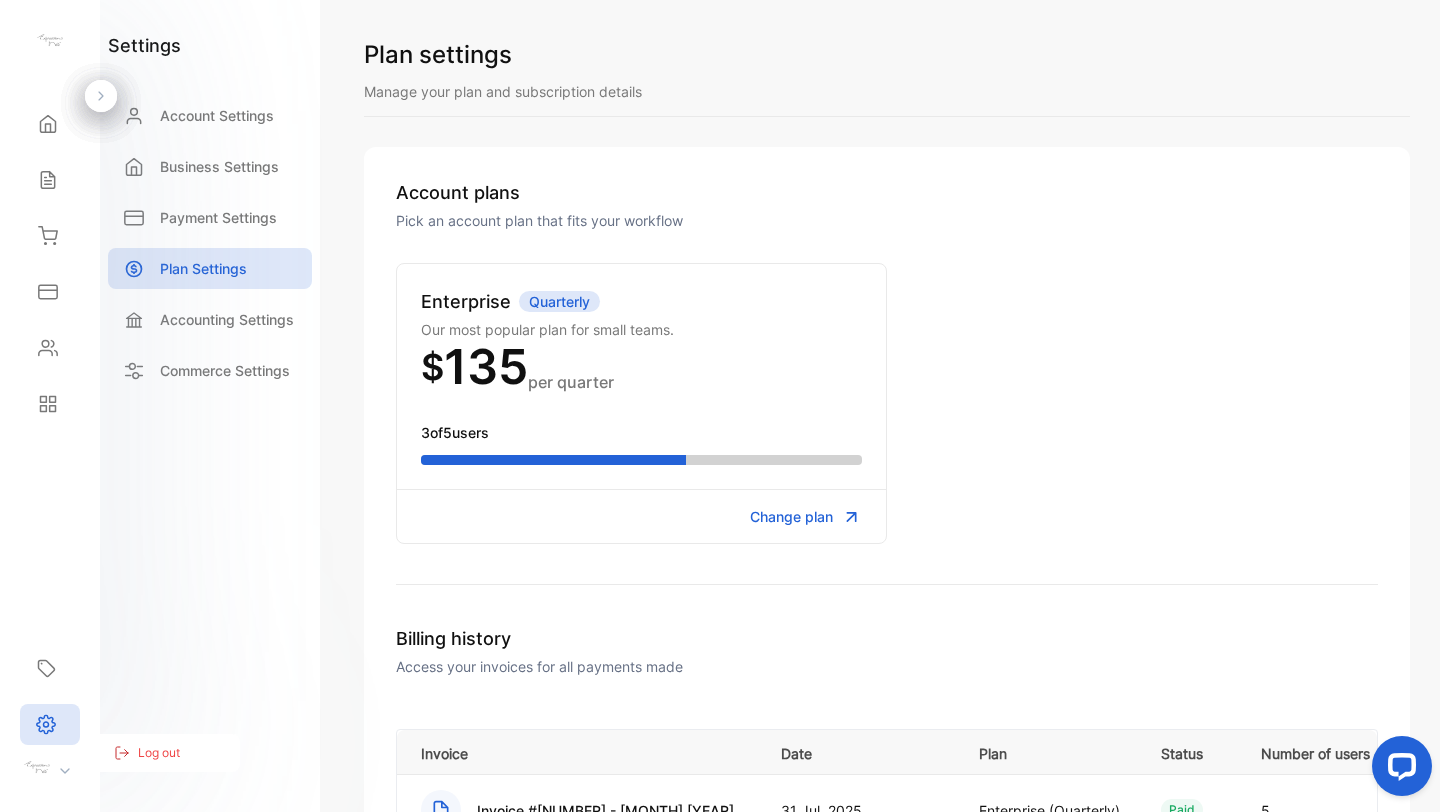 click on "Log out" at bounding box center [159, 753] 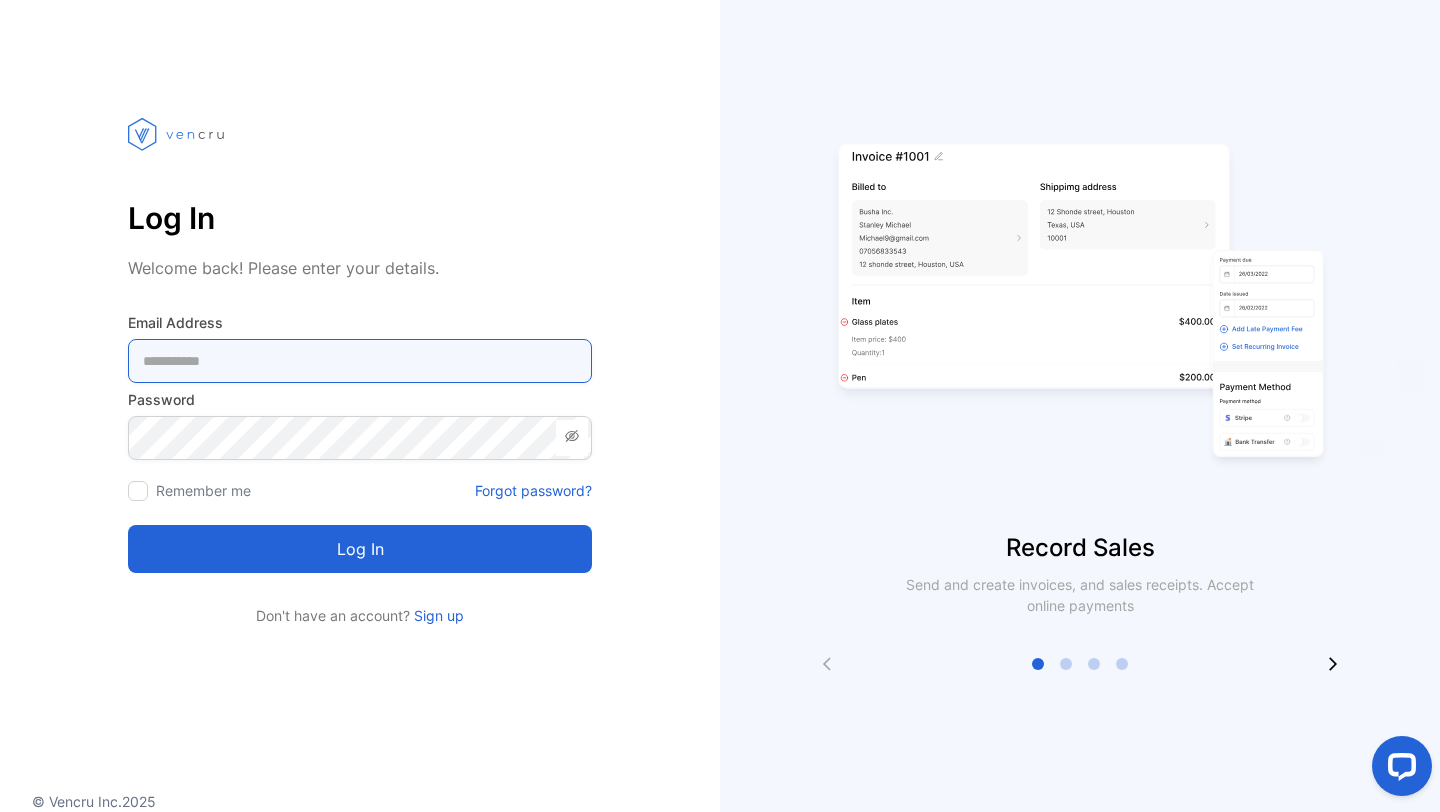 click at bounding box center [360, 361] 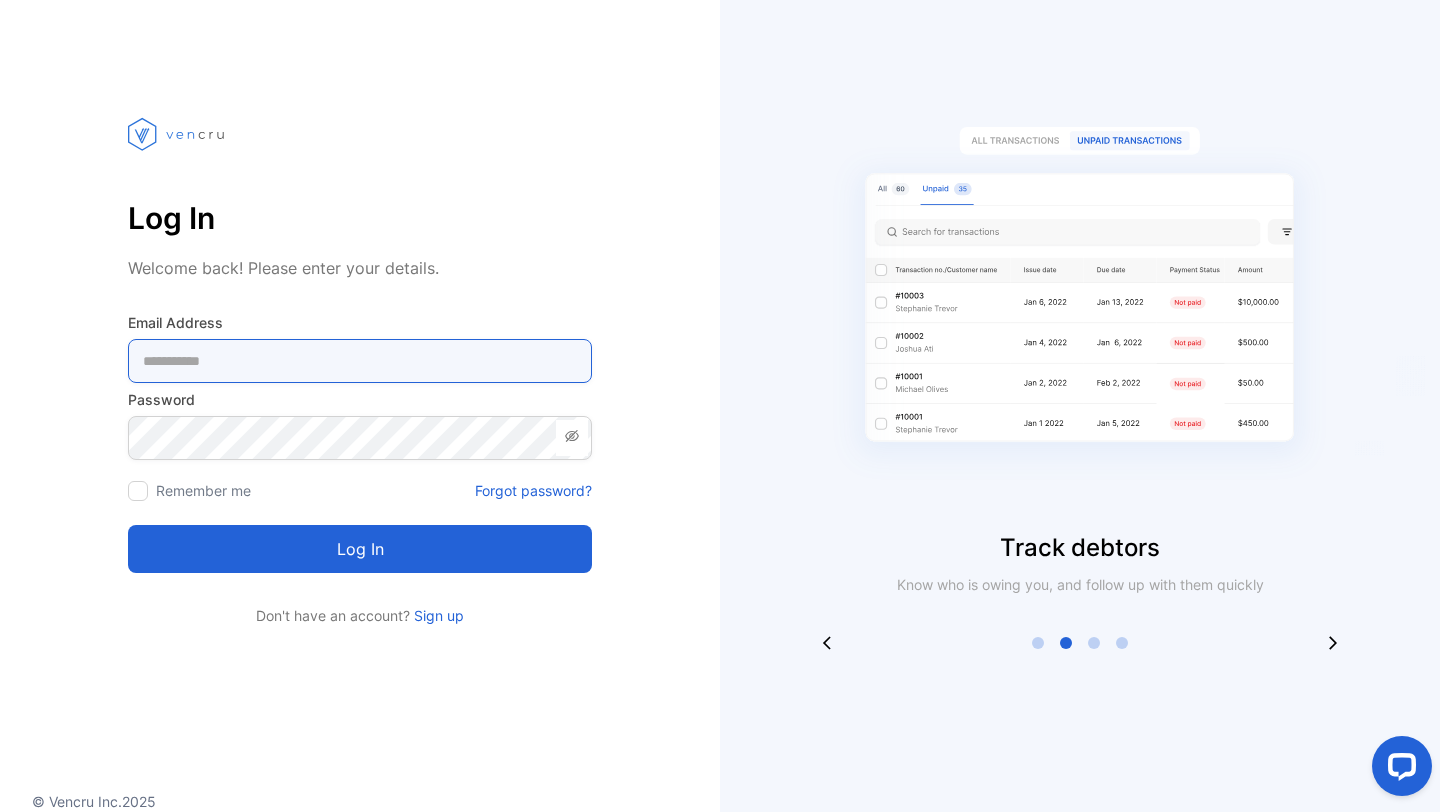 type on "**********" 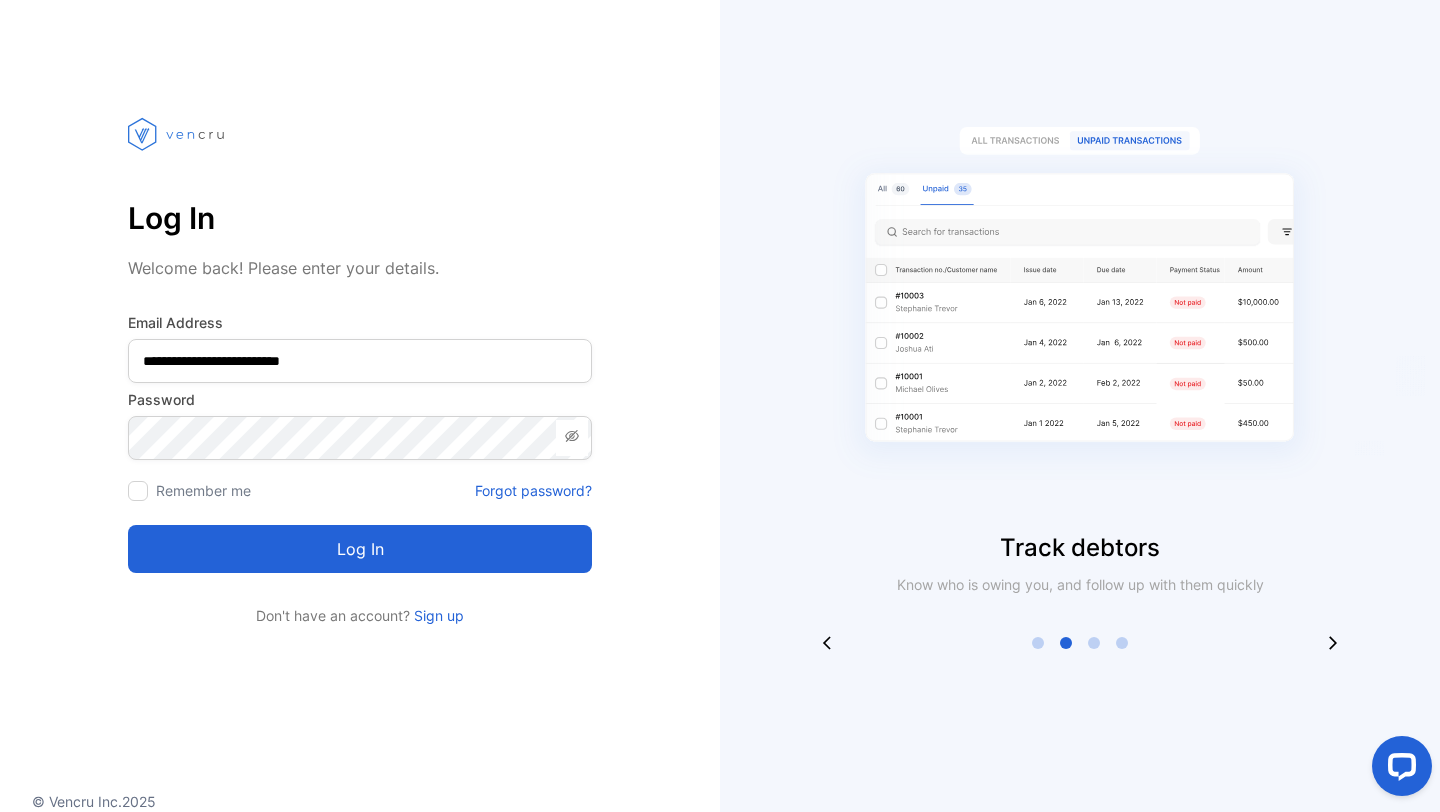click on "Log in" at bounding box center (360, 549) 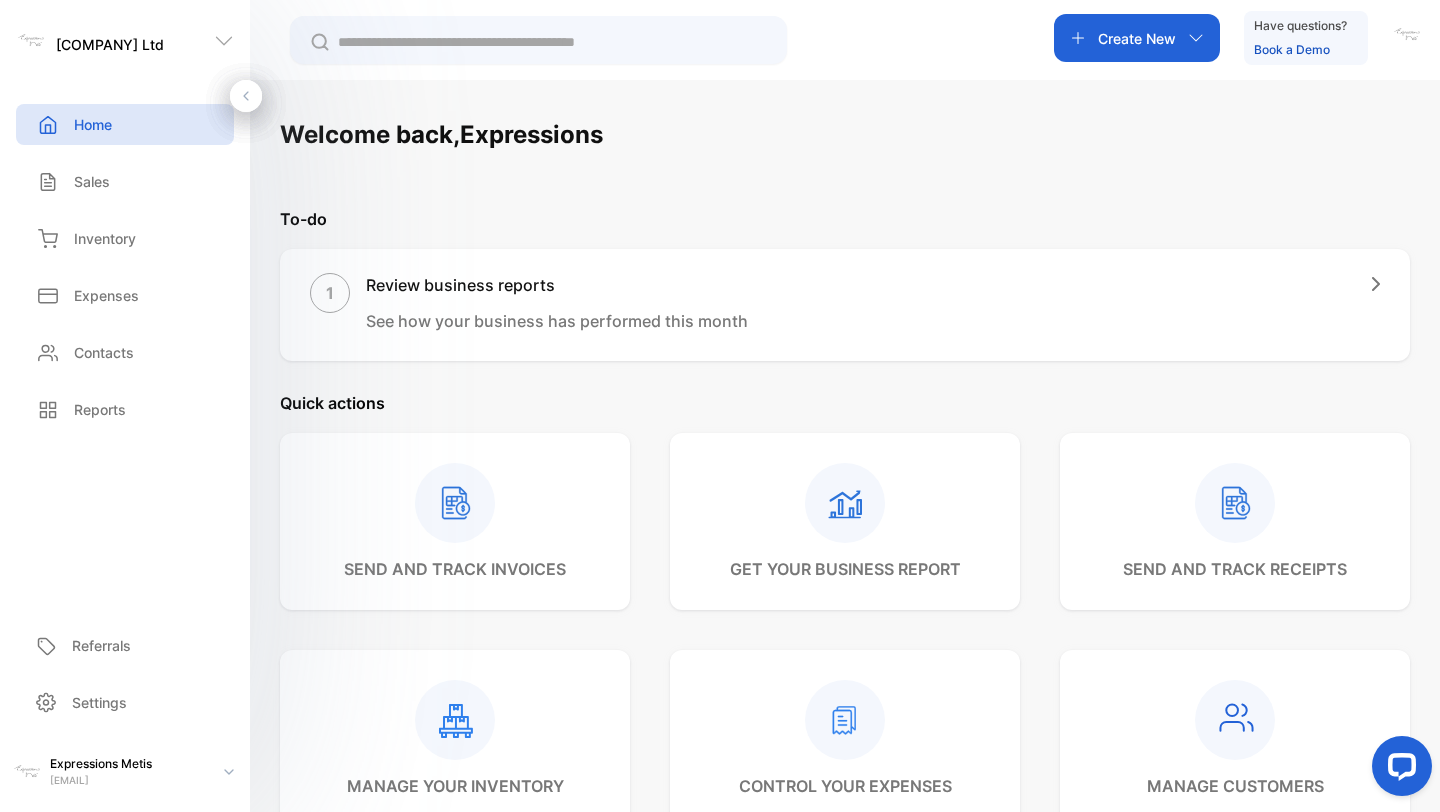 click 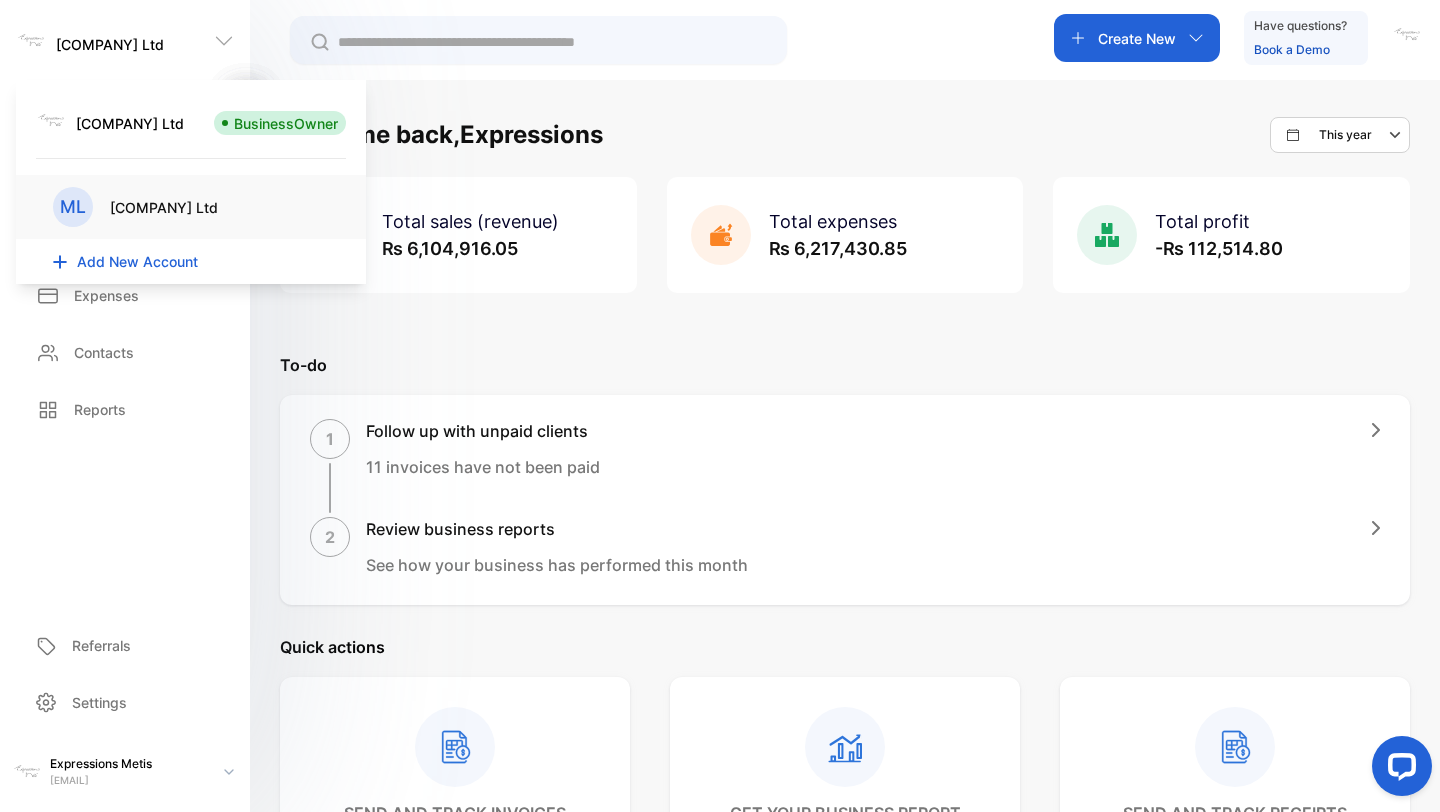 click on "To-do" at bounding box center [845, 365] 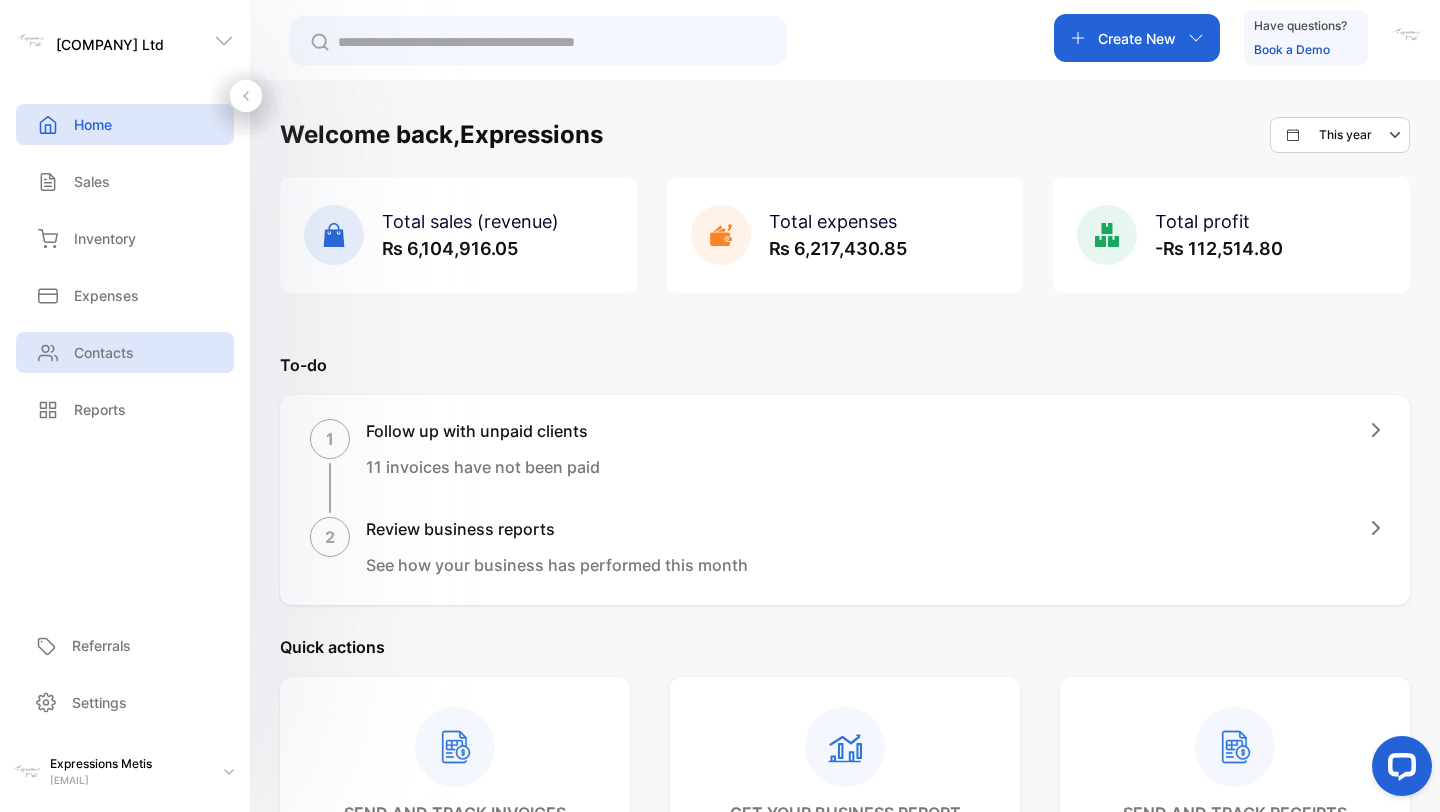 click on "Contacts" at bounding box center [104, 352] 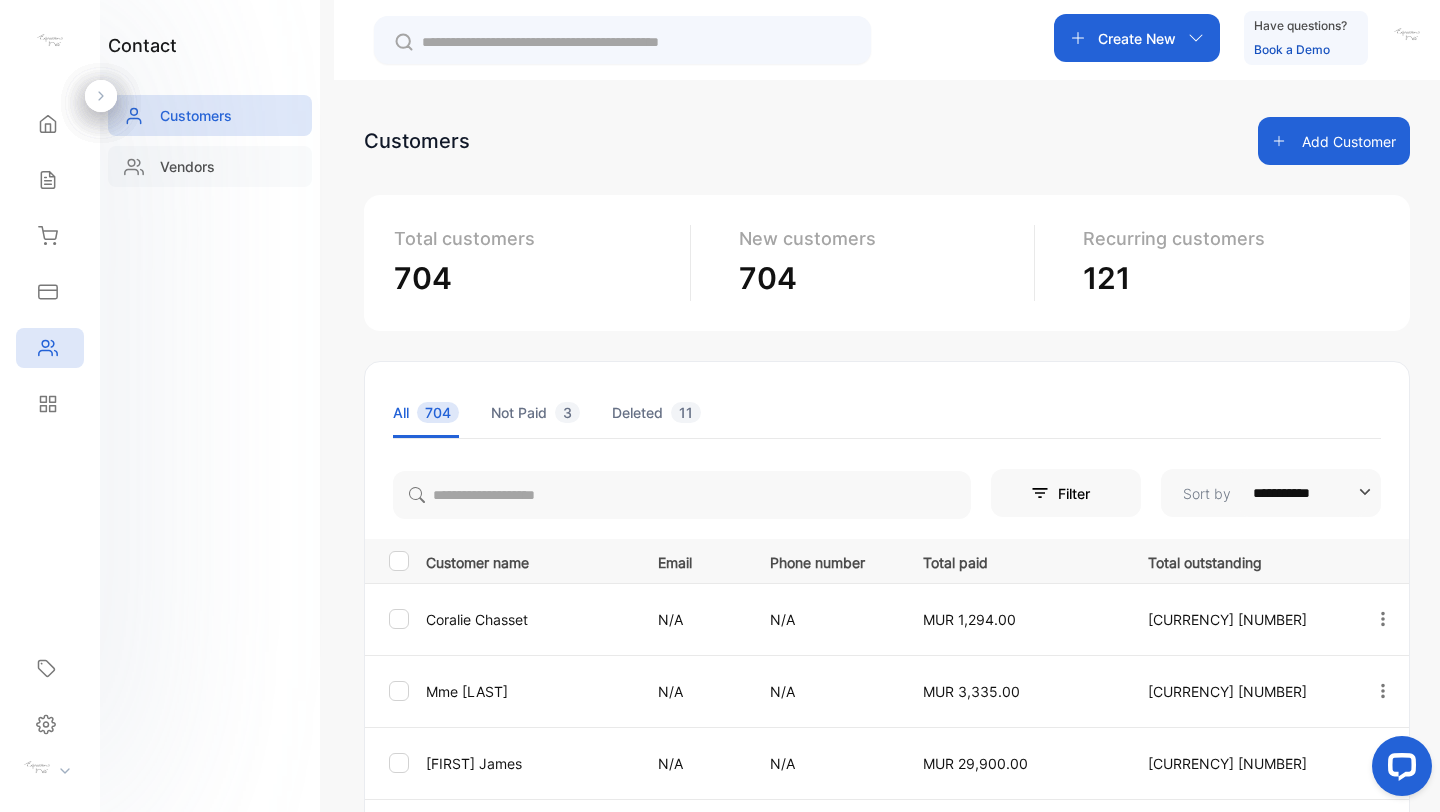 click on "Vendors" at bounding box center (210, 166) 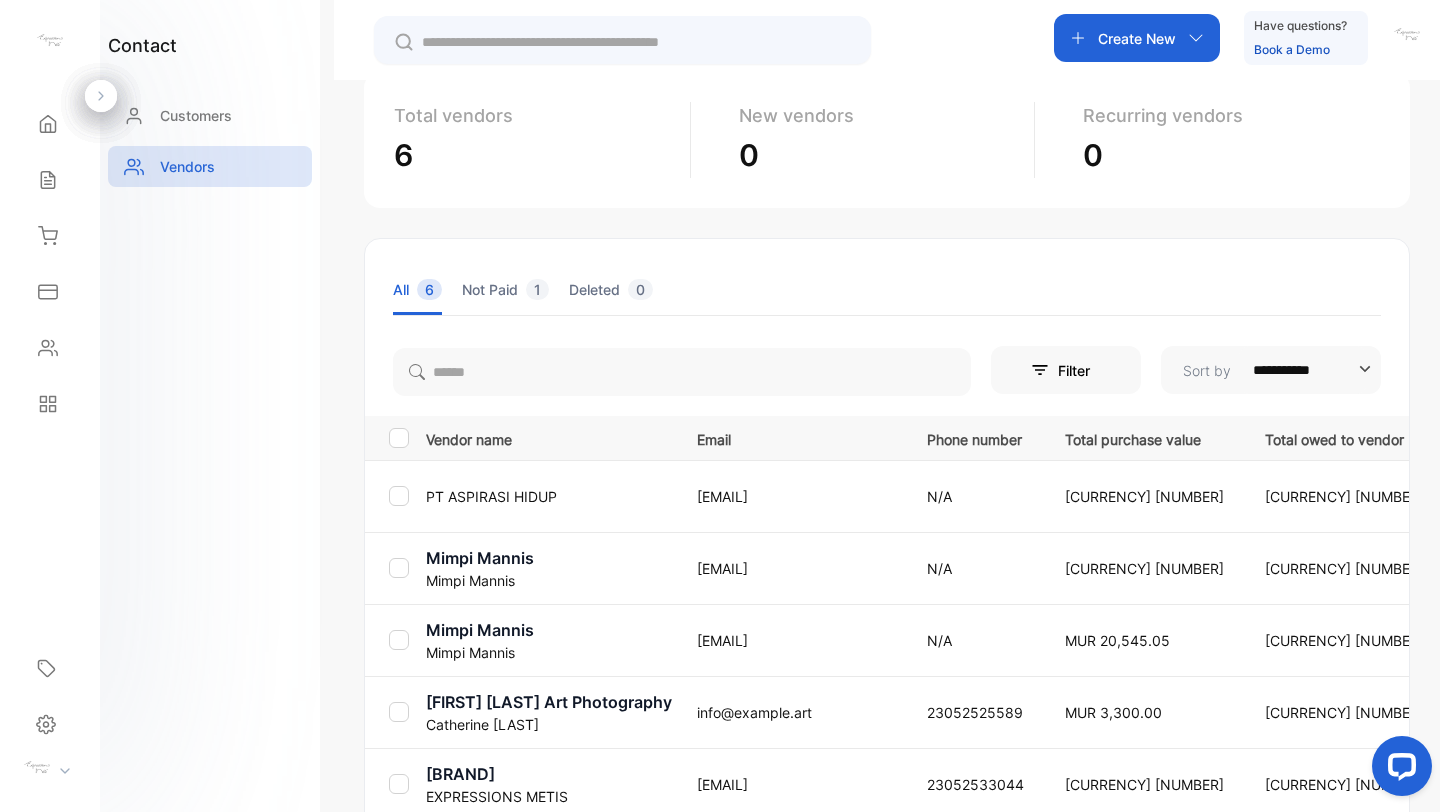 scroll, scrollTop: 0, scrollLeft: 0, axis: both 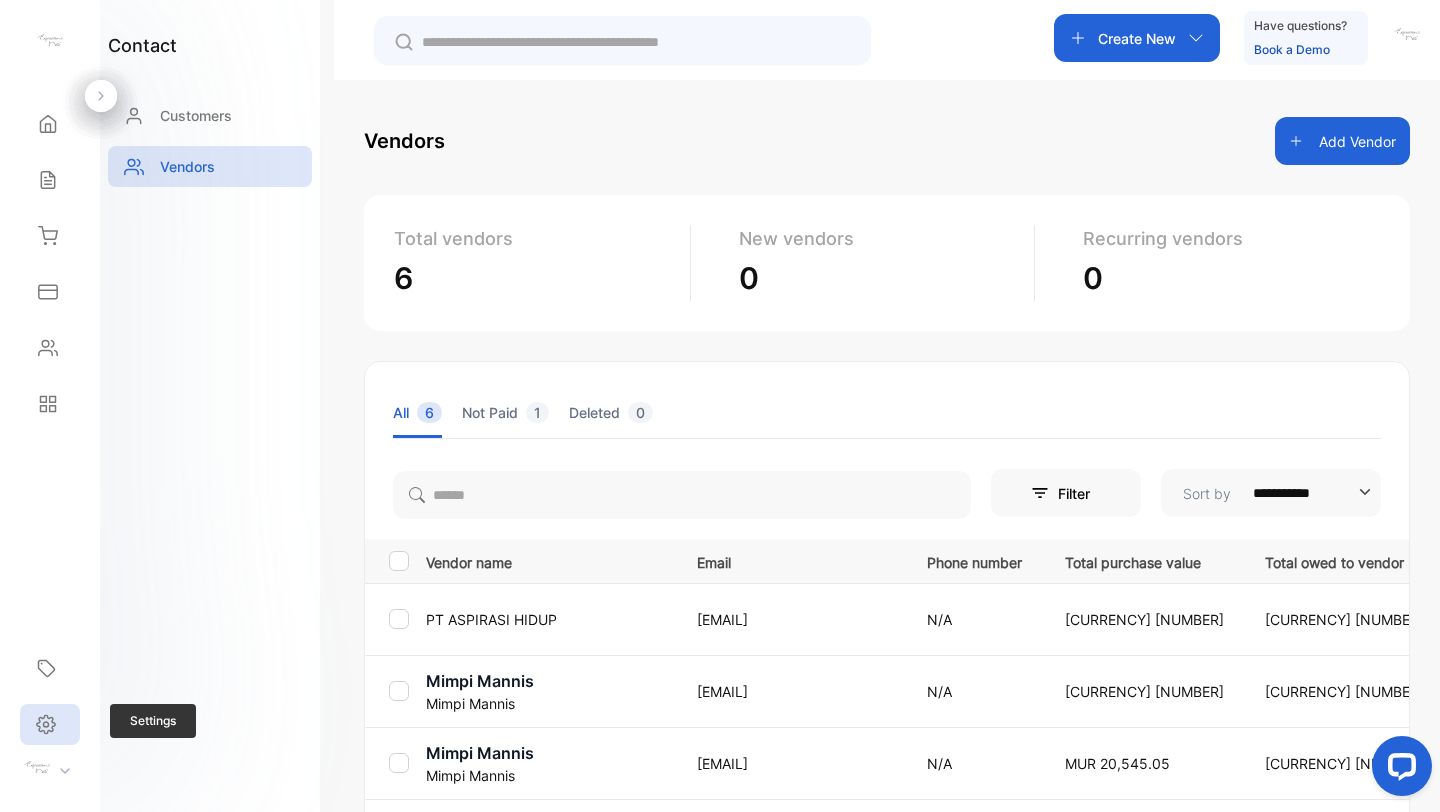 click 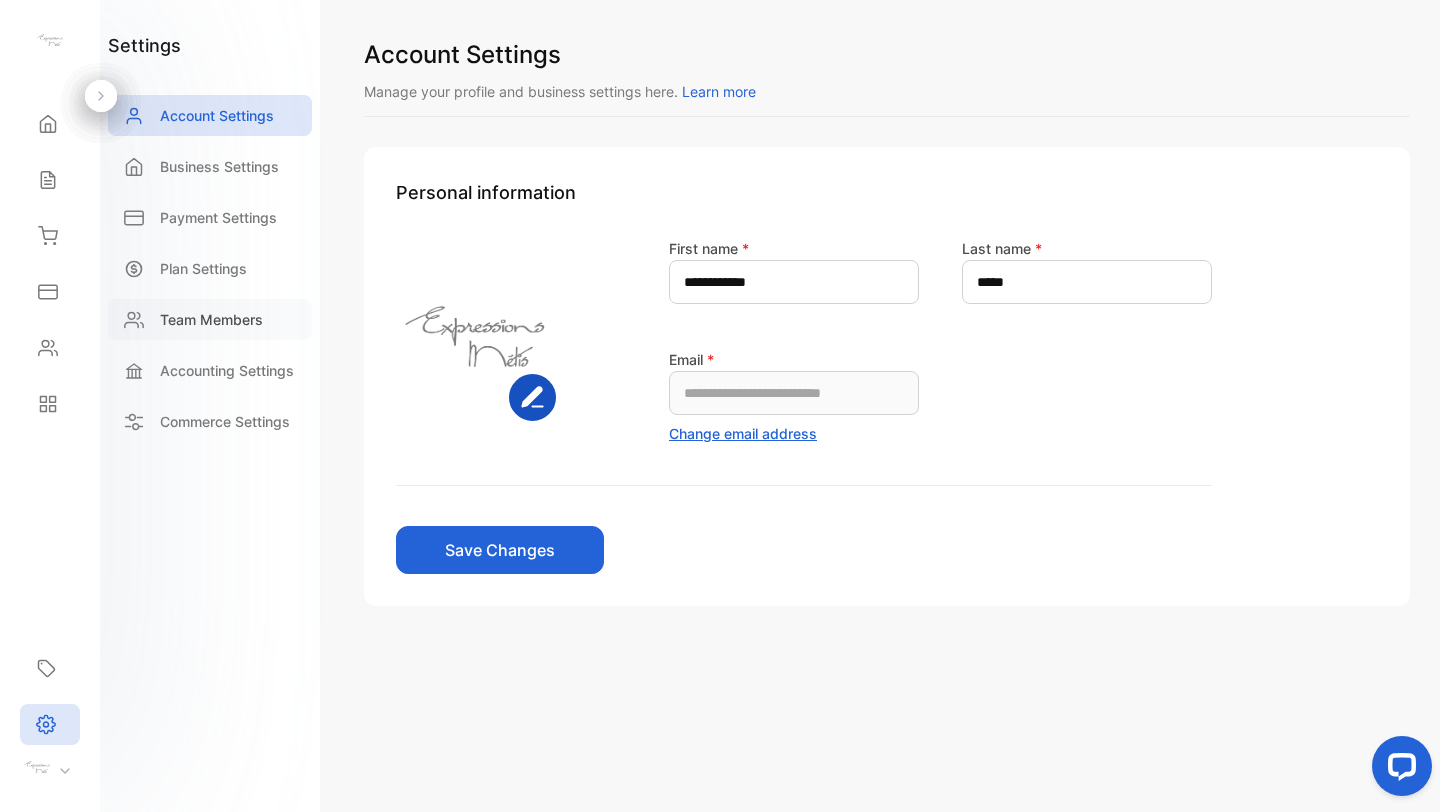 click on "Team Members" at bounding box center [211, 319] 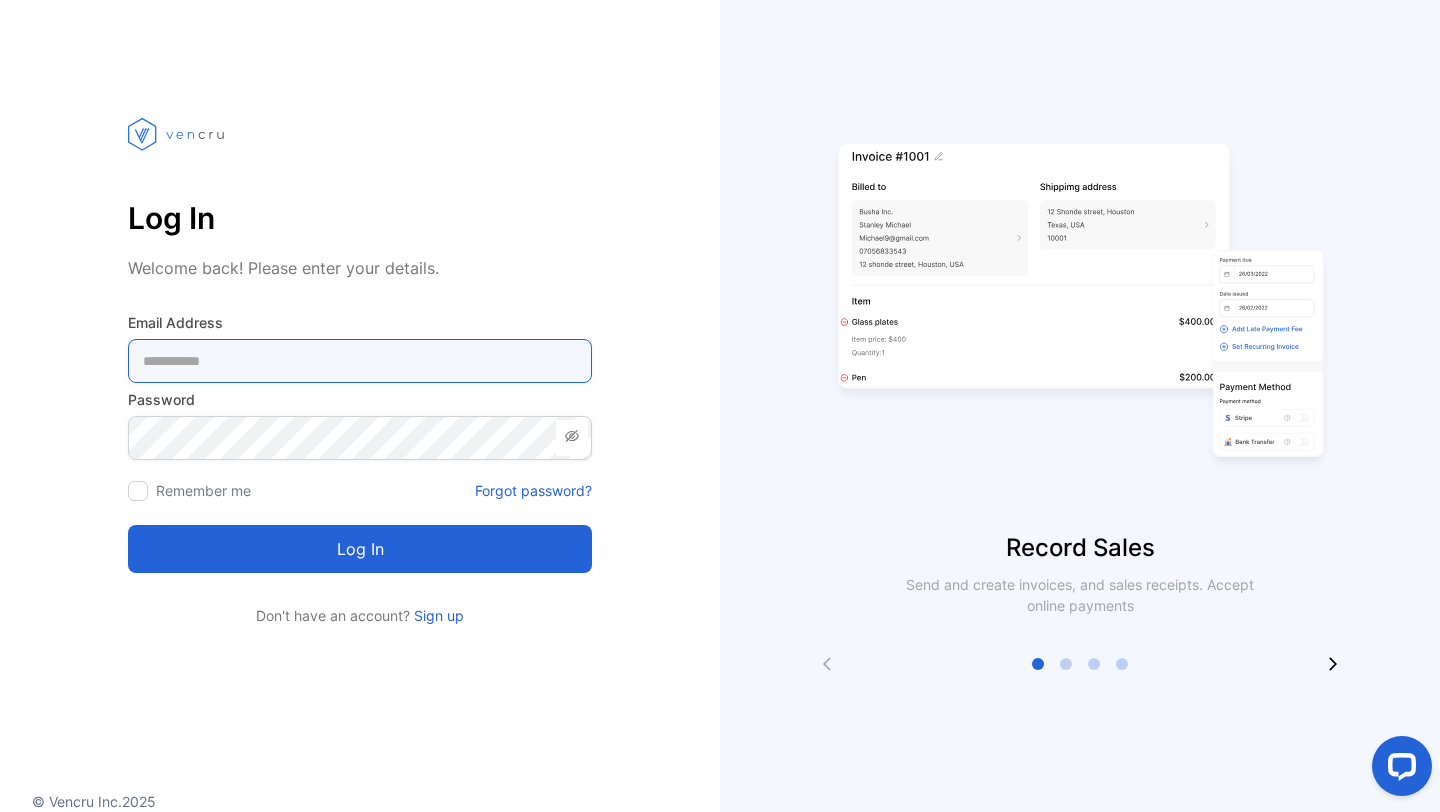 click at bounding box center [360, 361] 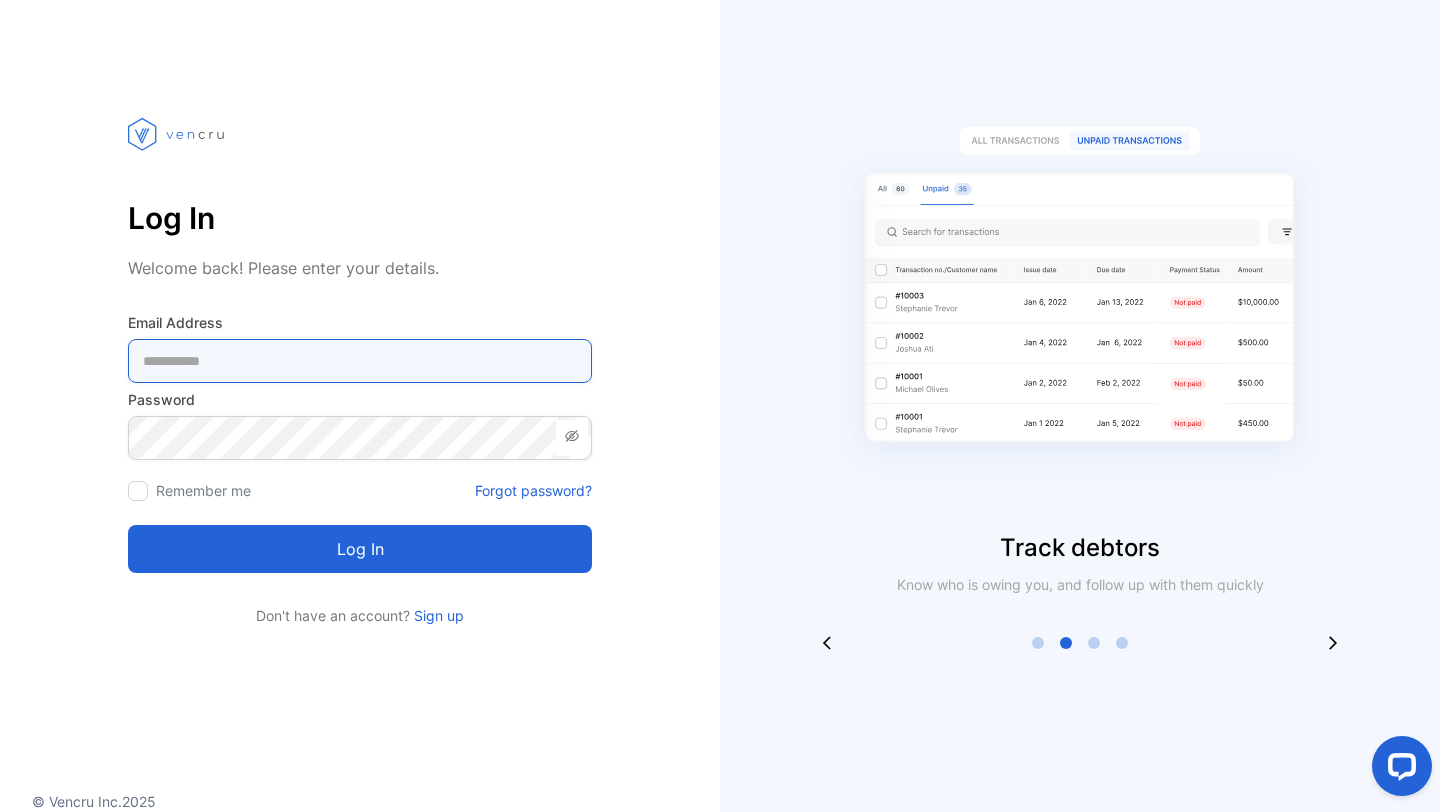 type on "**********" 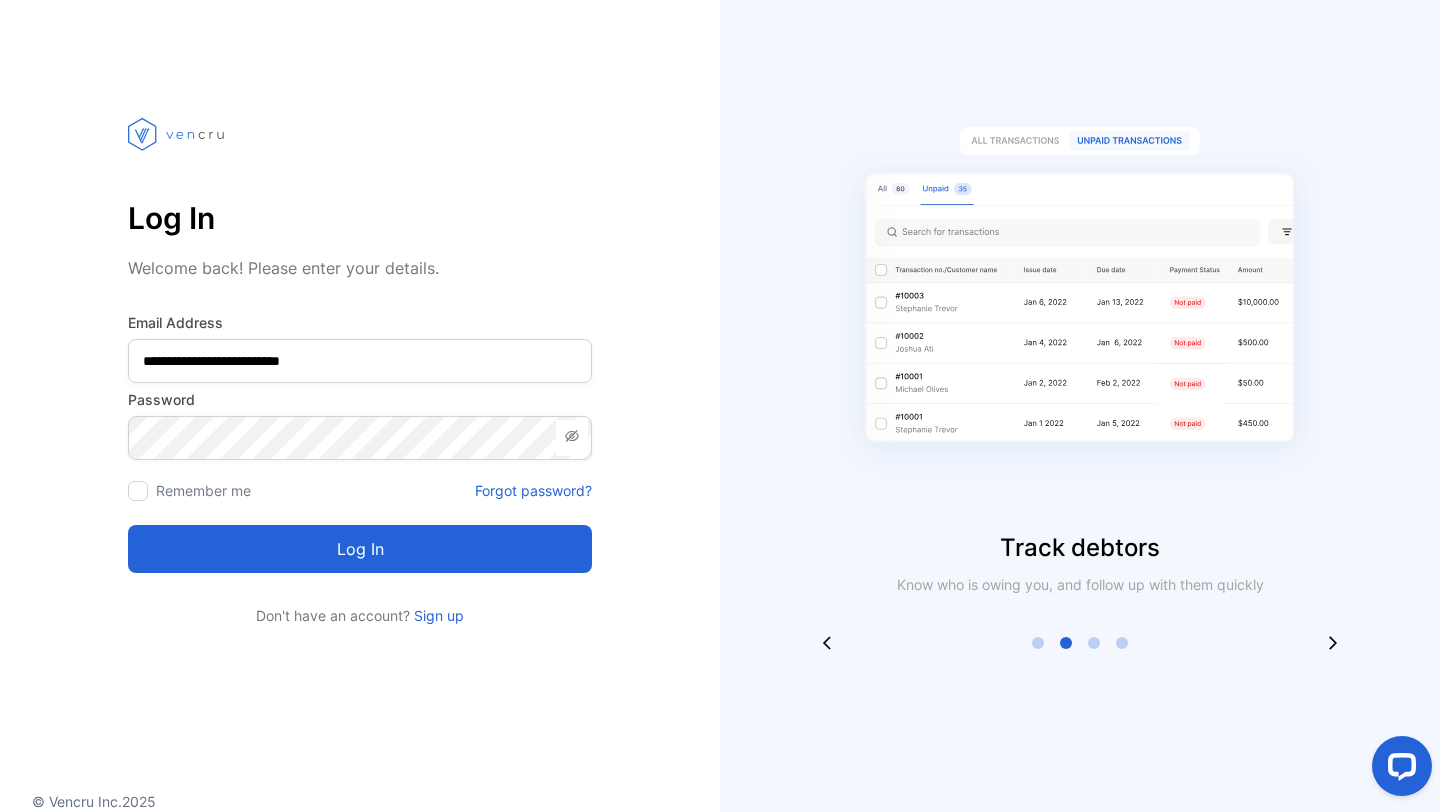 click on "Log in" at bounding box center [360, 549] 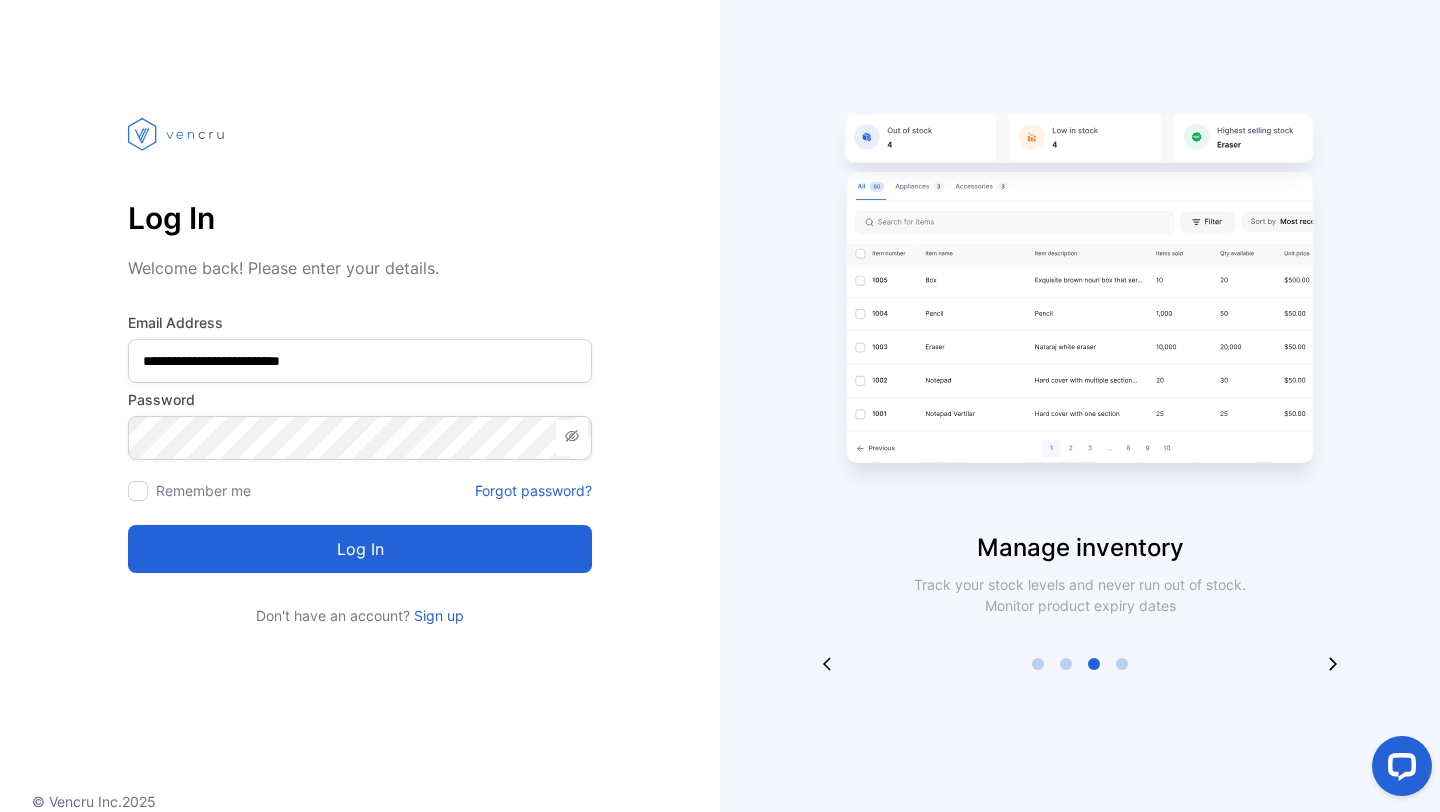 click on "Log in" at bounding box center (360, 549) 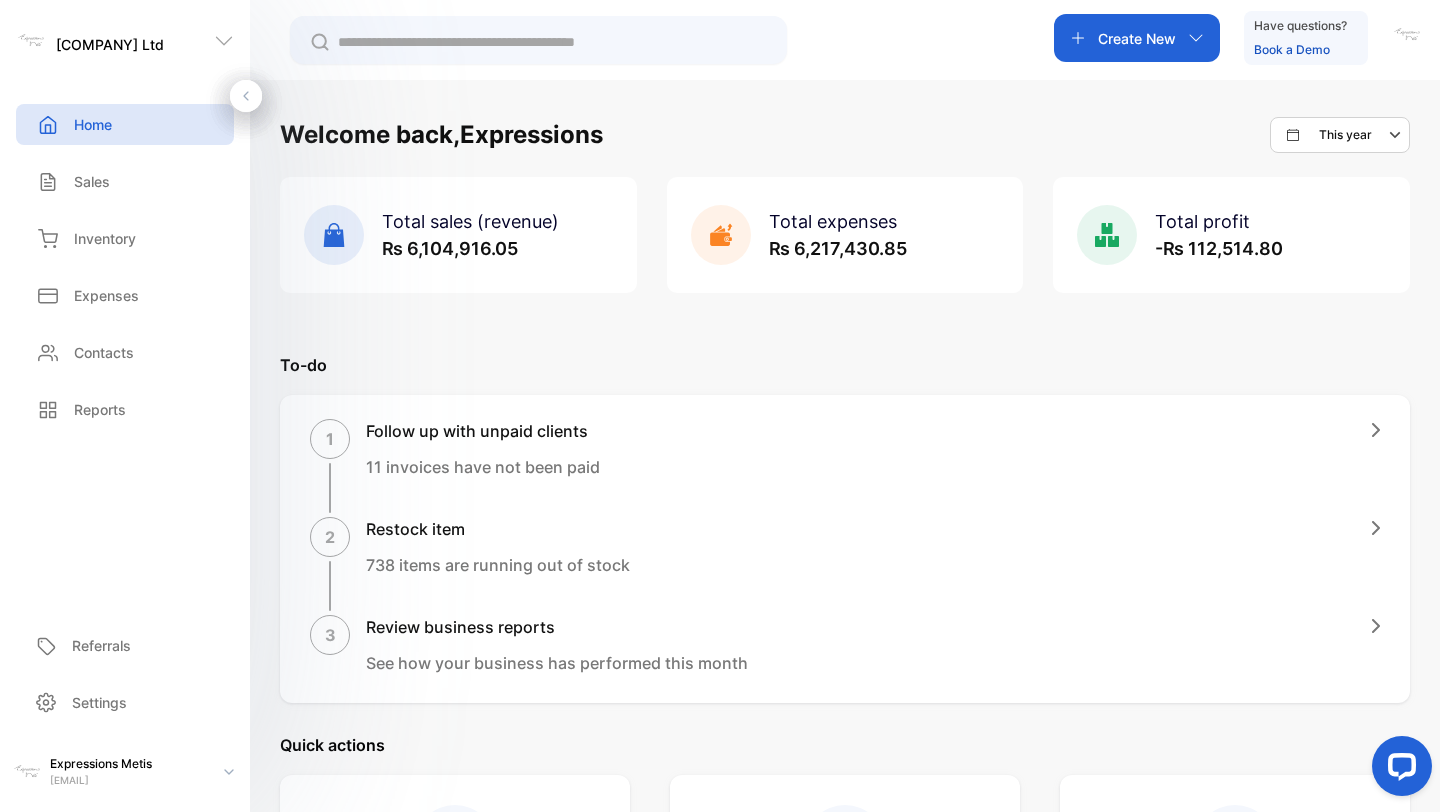 click on "Home" at bounding box center (125, 124) 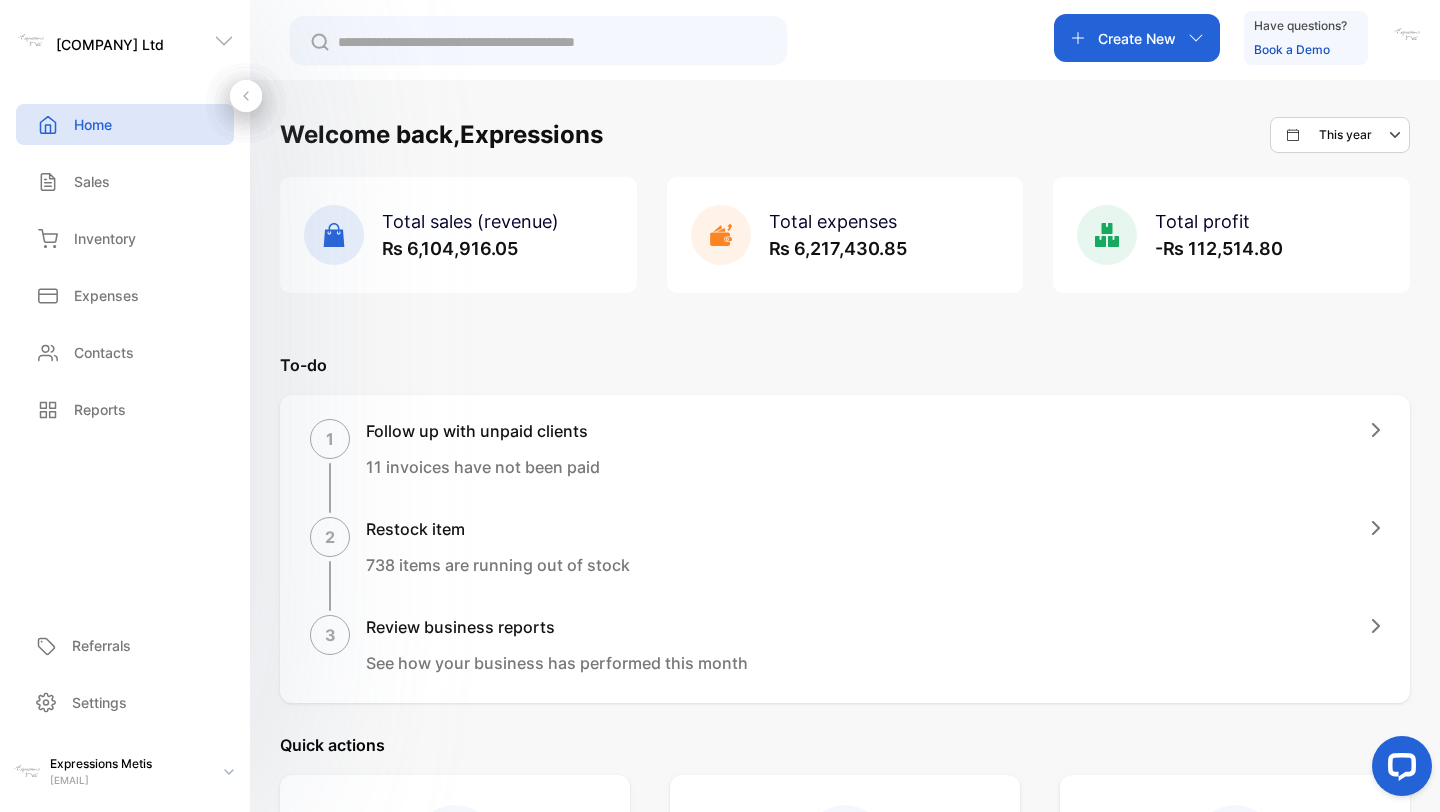click on "Metis modernandbohemian@[EMAIL] Referrals Referrals Settings Settings" at bounding box center [125, 406] 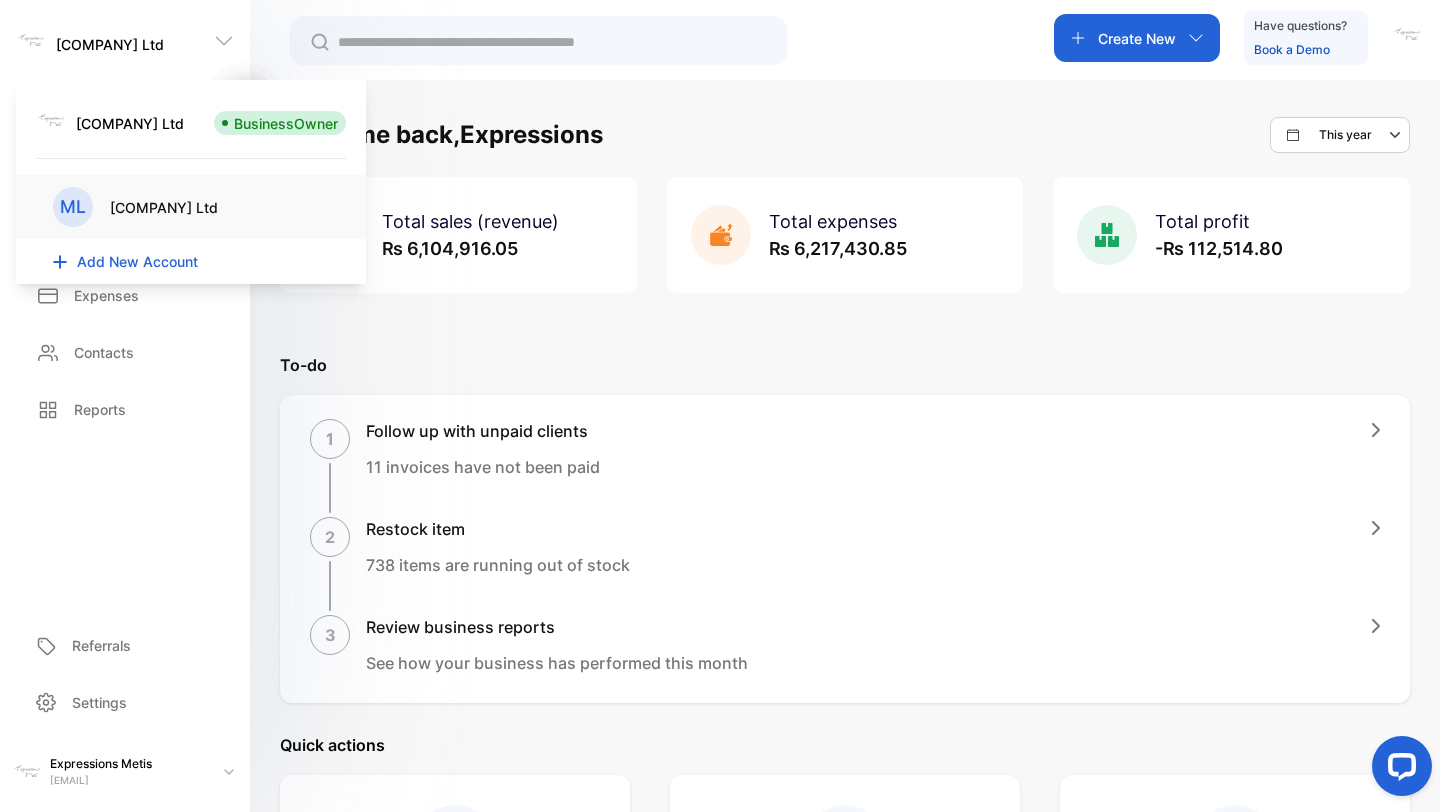 click on "[COMPANY] Ltd" at bounding box center (110, 44) 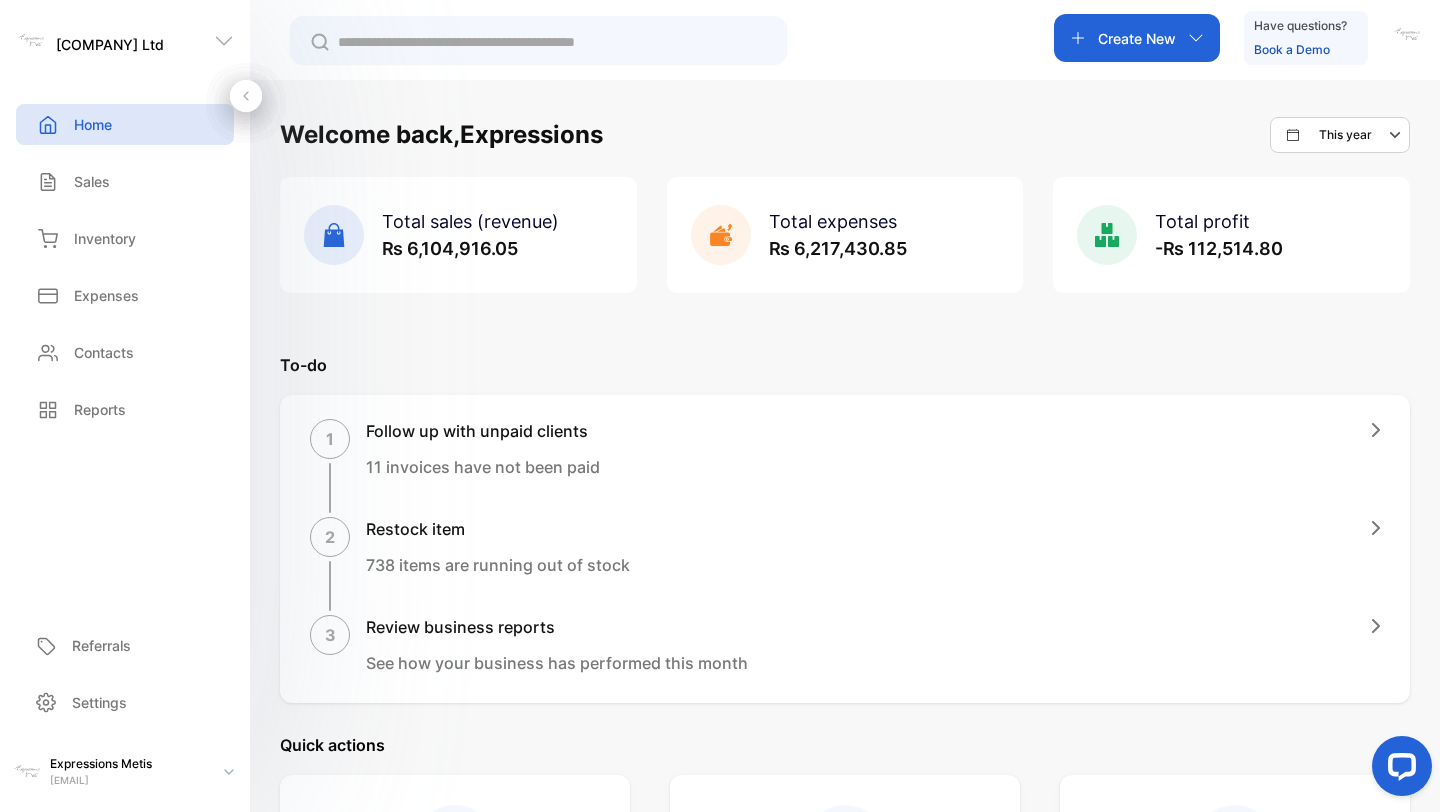 click on "[COMPANY] Ltd" at bounding box center (110, 44) 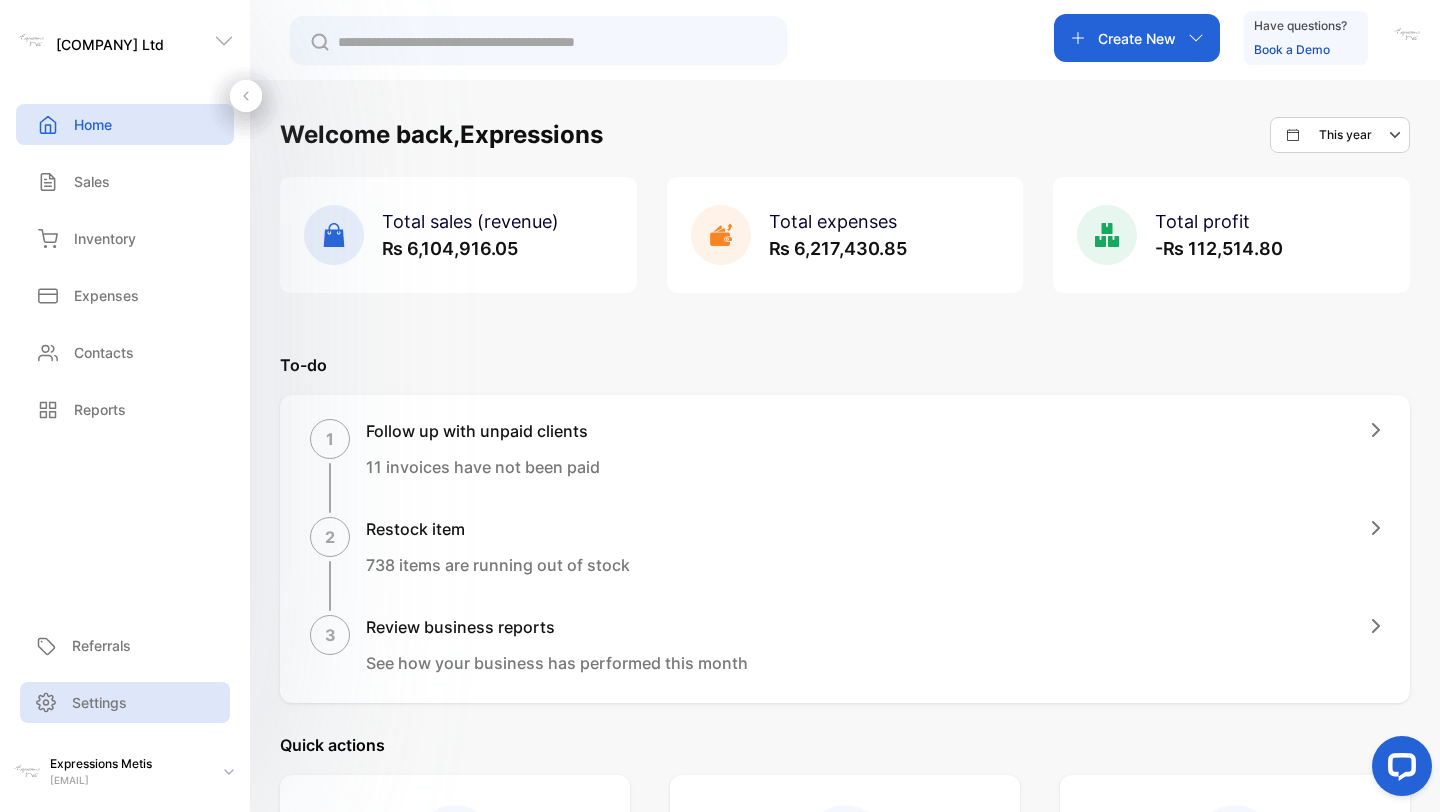 click on "Settings" at bounding box center (99, 702) 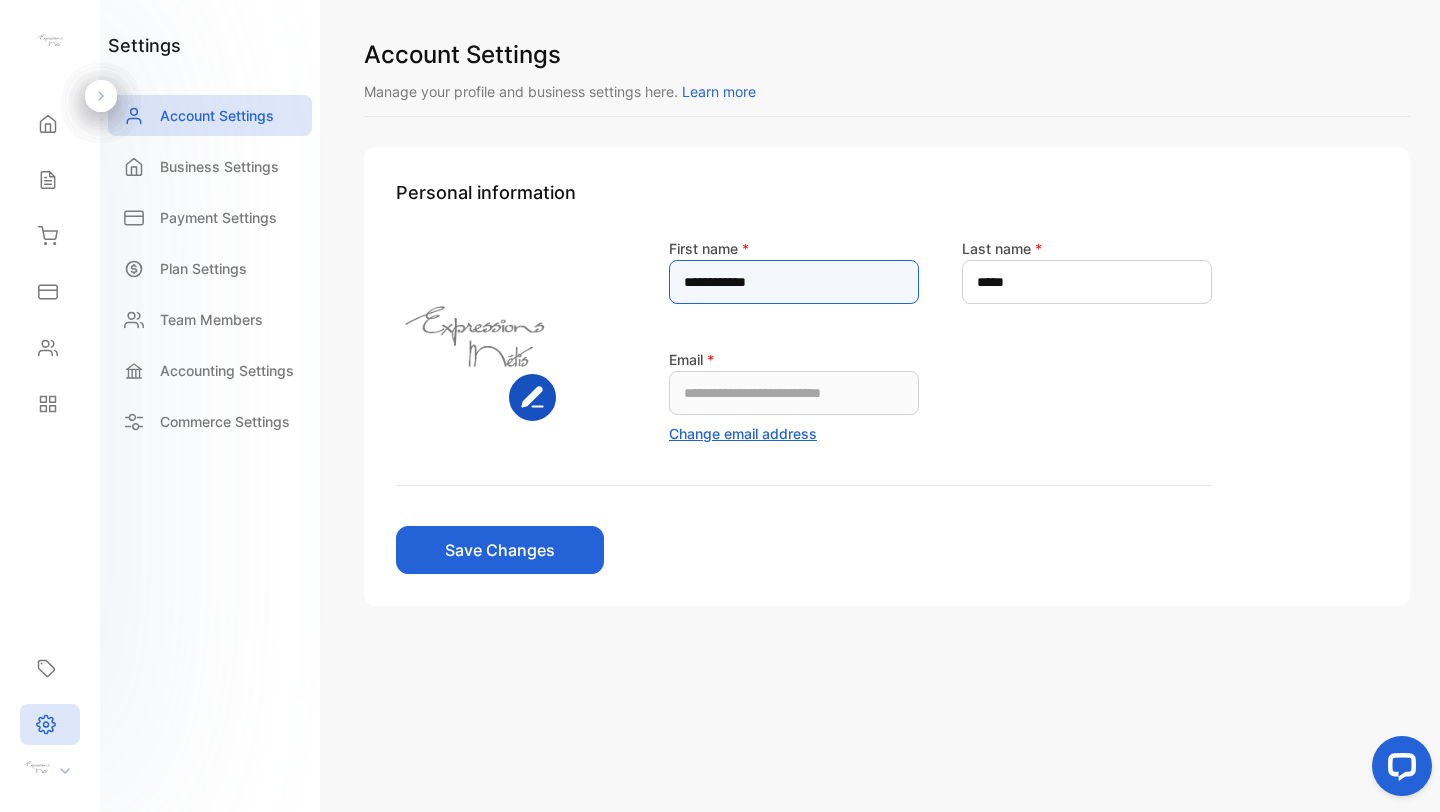 drag, startPoint x: 779, startPoint y: 289, endPoint x: 655, endPoint y: 284, distance: 124.10077 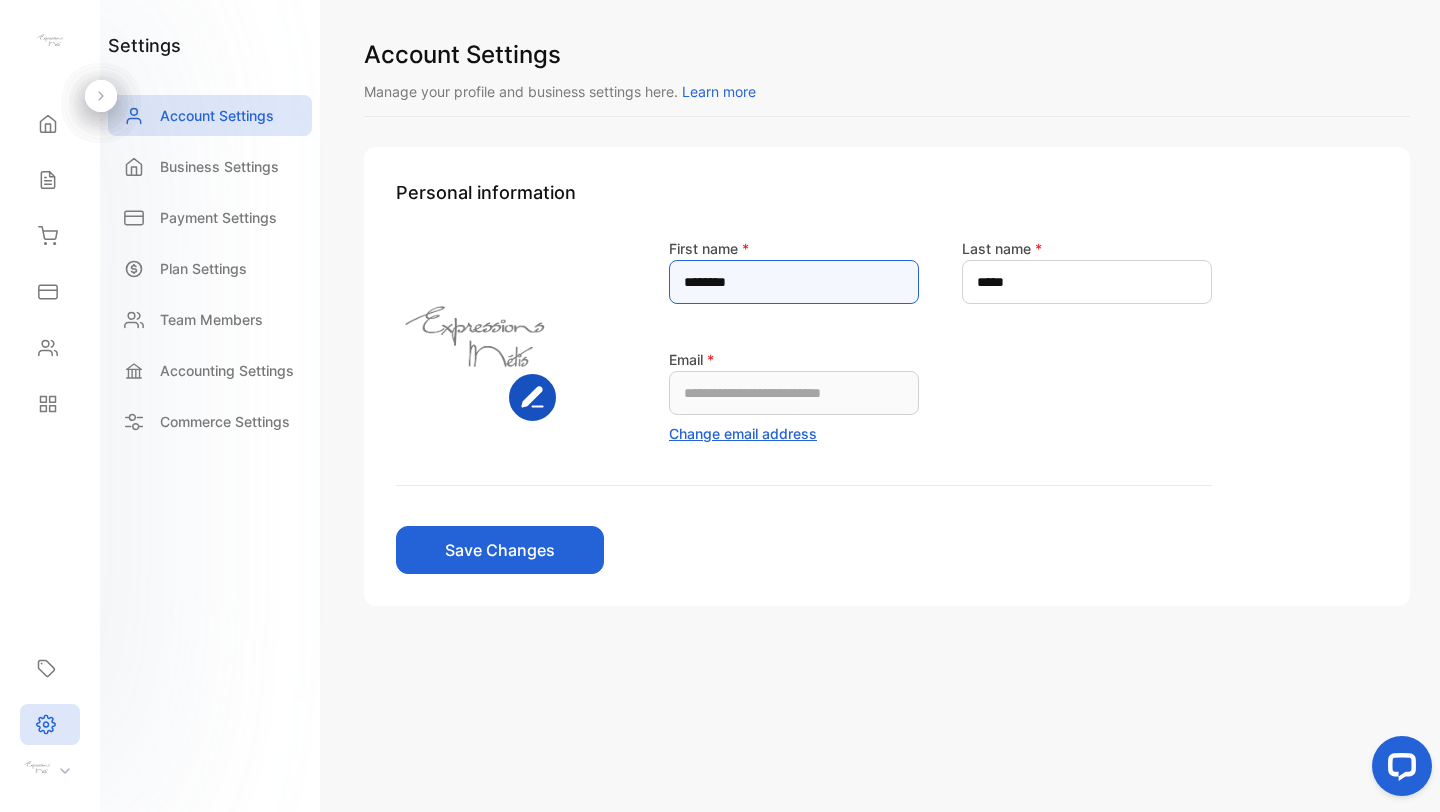 type on "********" 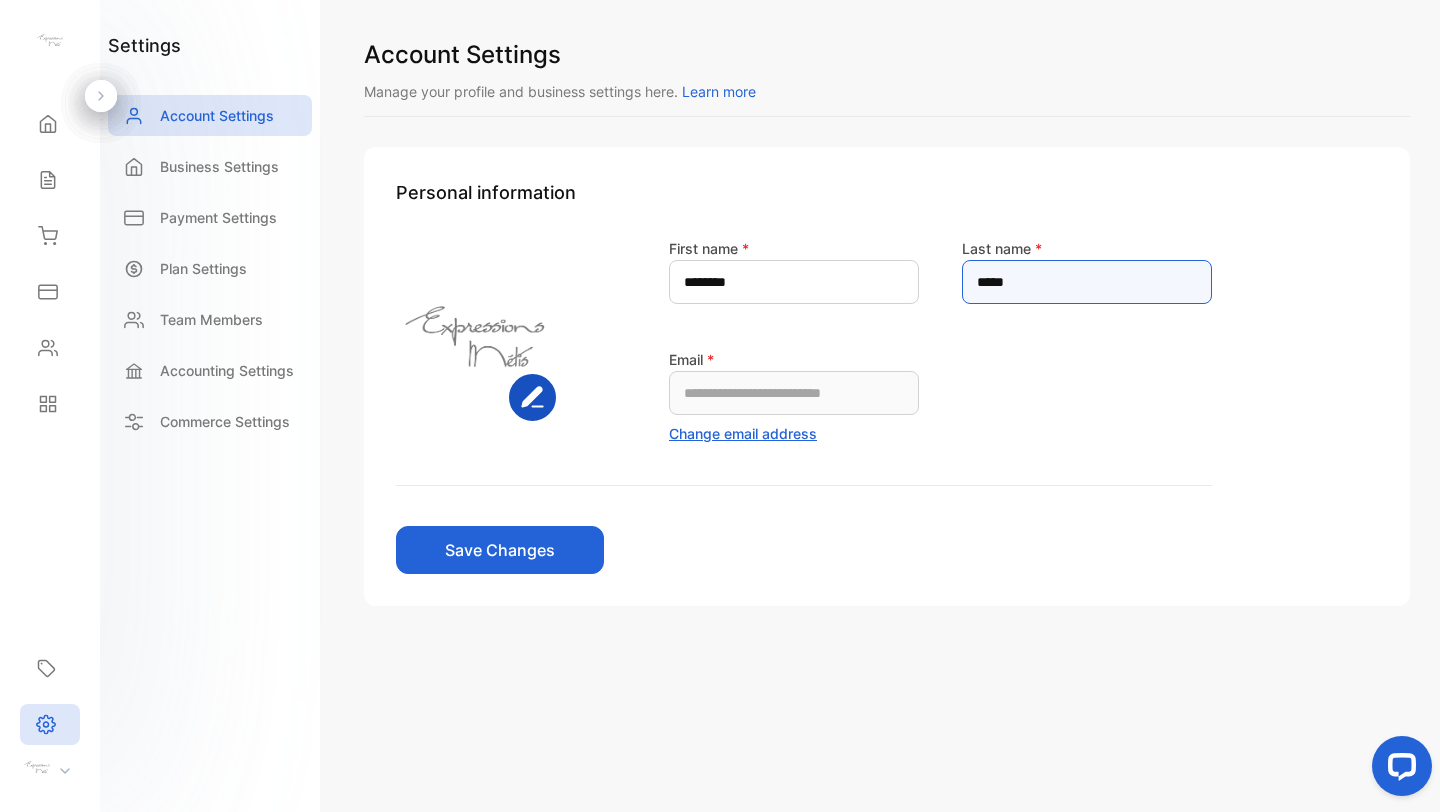 drag, startPoint x: 1057, startPoint y: 284, endPoint x: 950, endPoint y: 283, distance: 107.00467 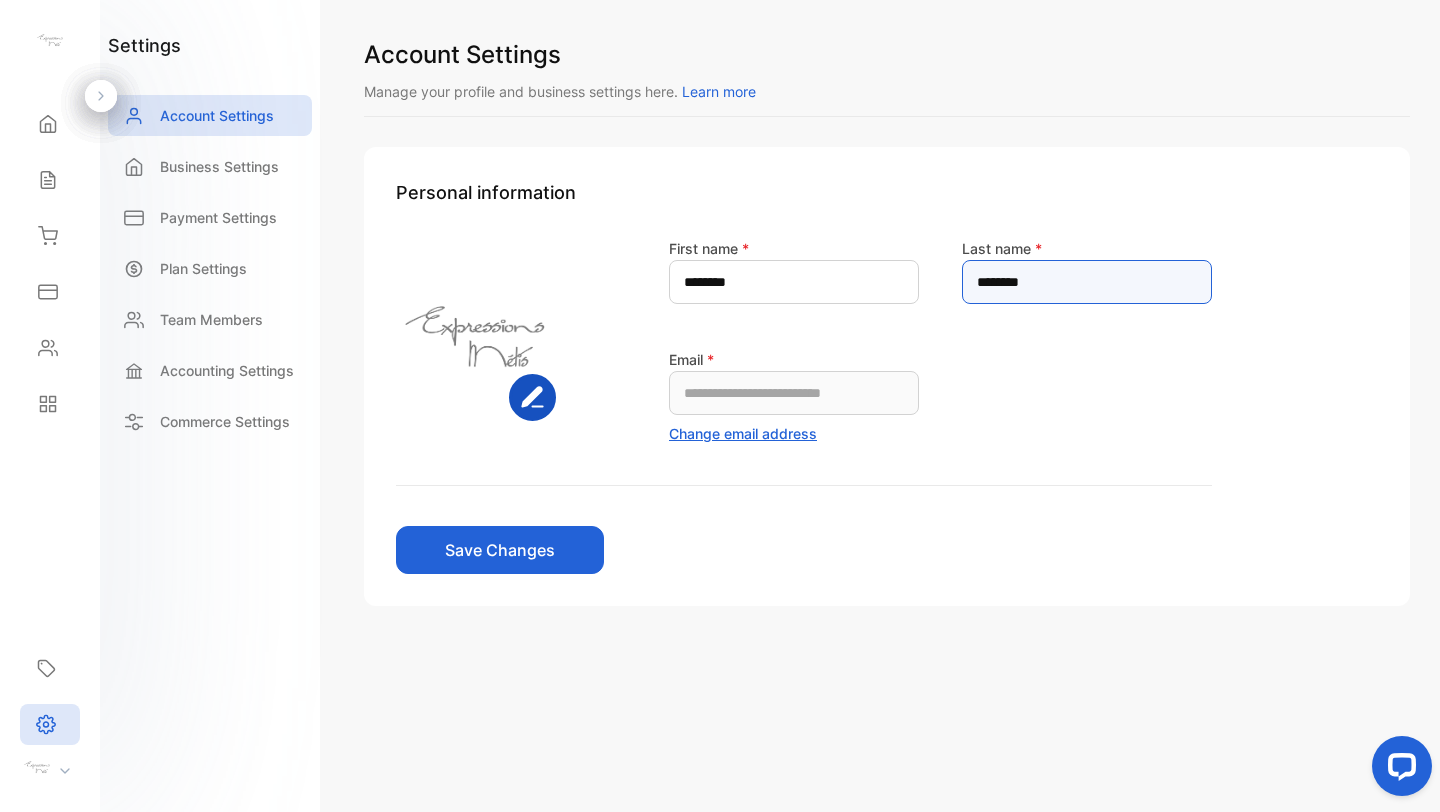 type on "********" 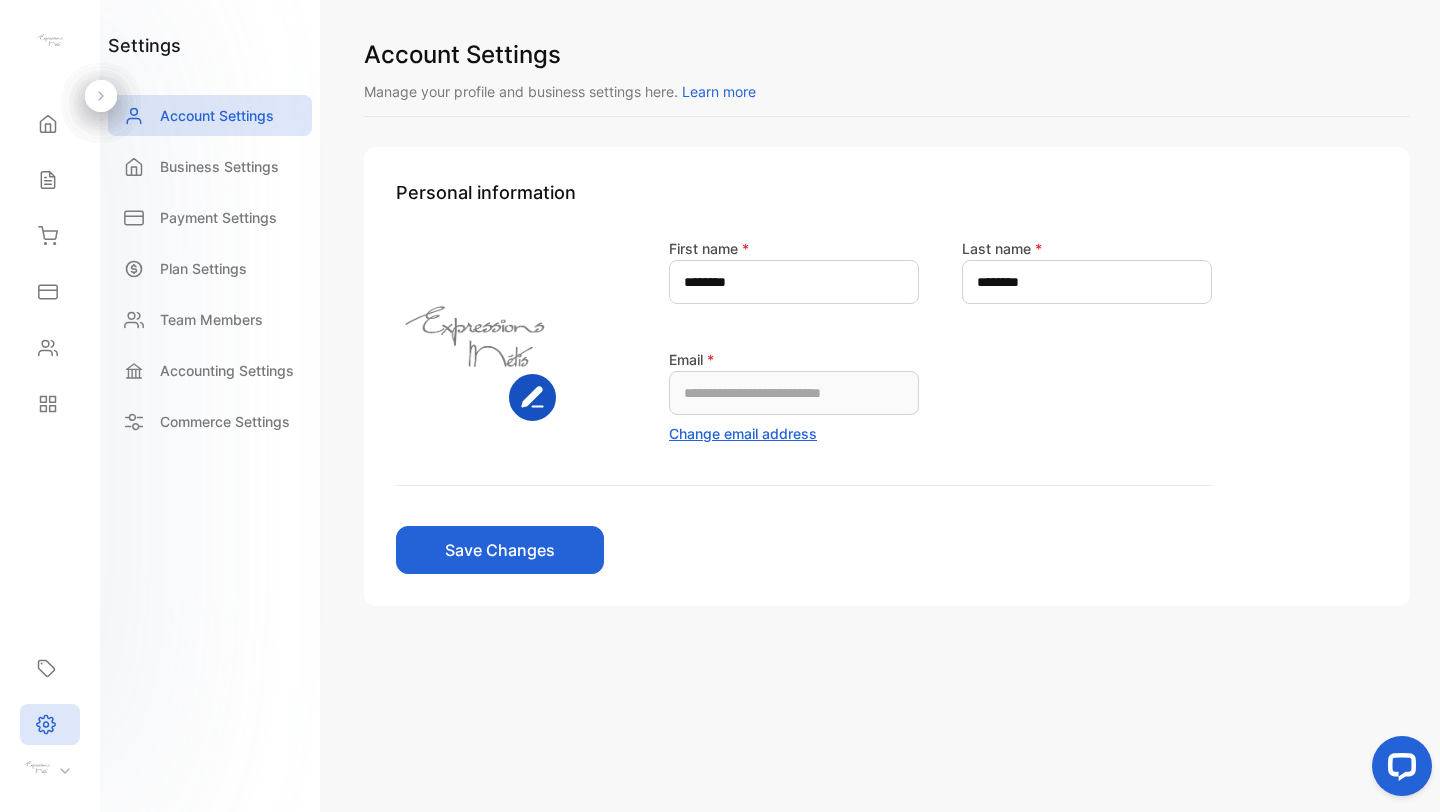 click on "Save Changes" at bounding box center (500, 550) 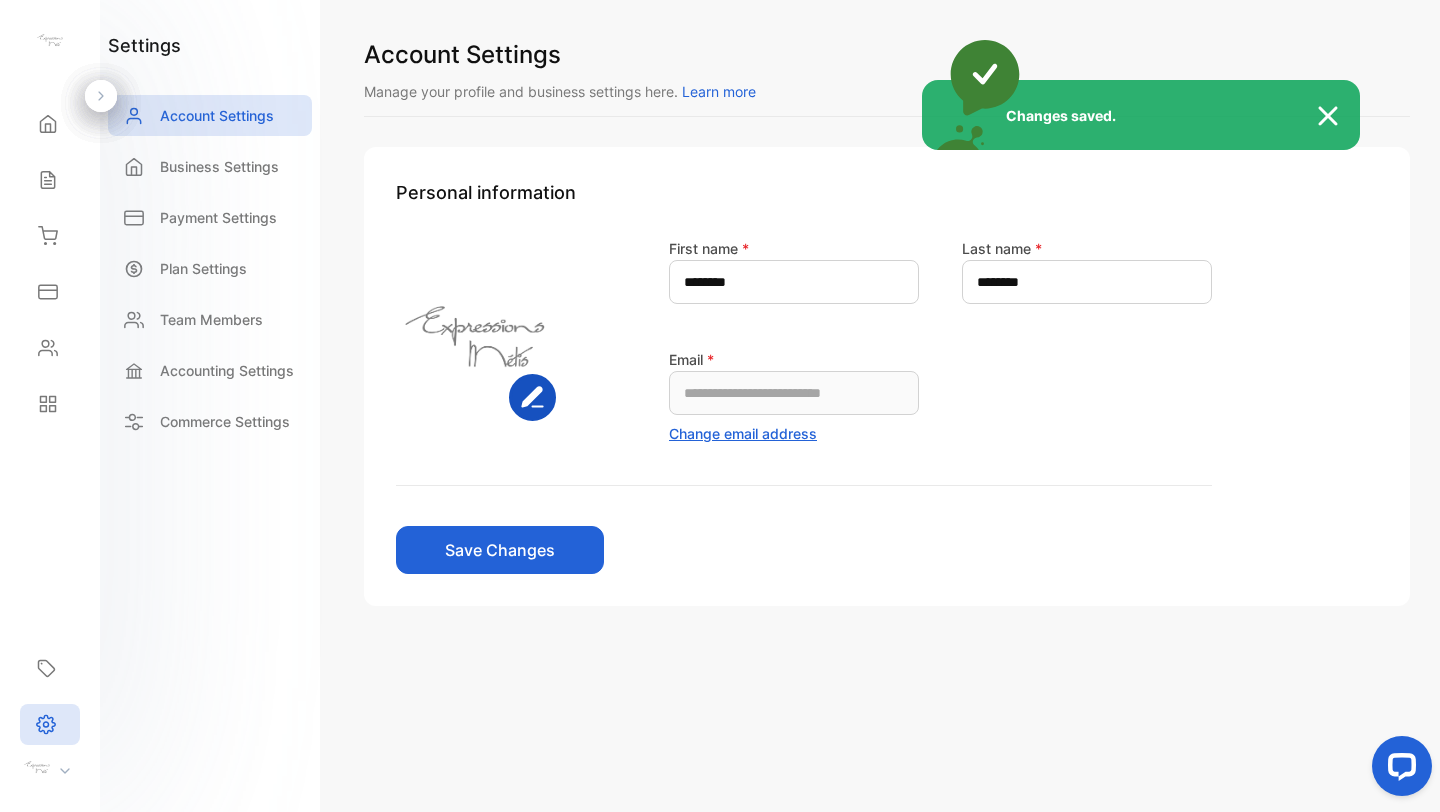 click on "Business Settings" at bounding box center (219, 166) 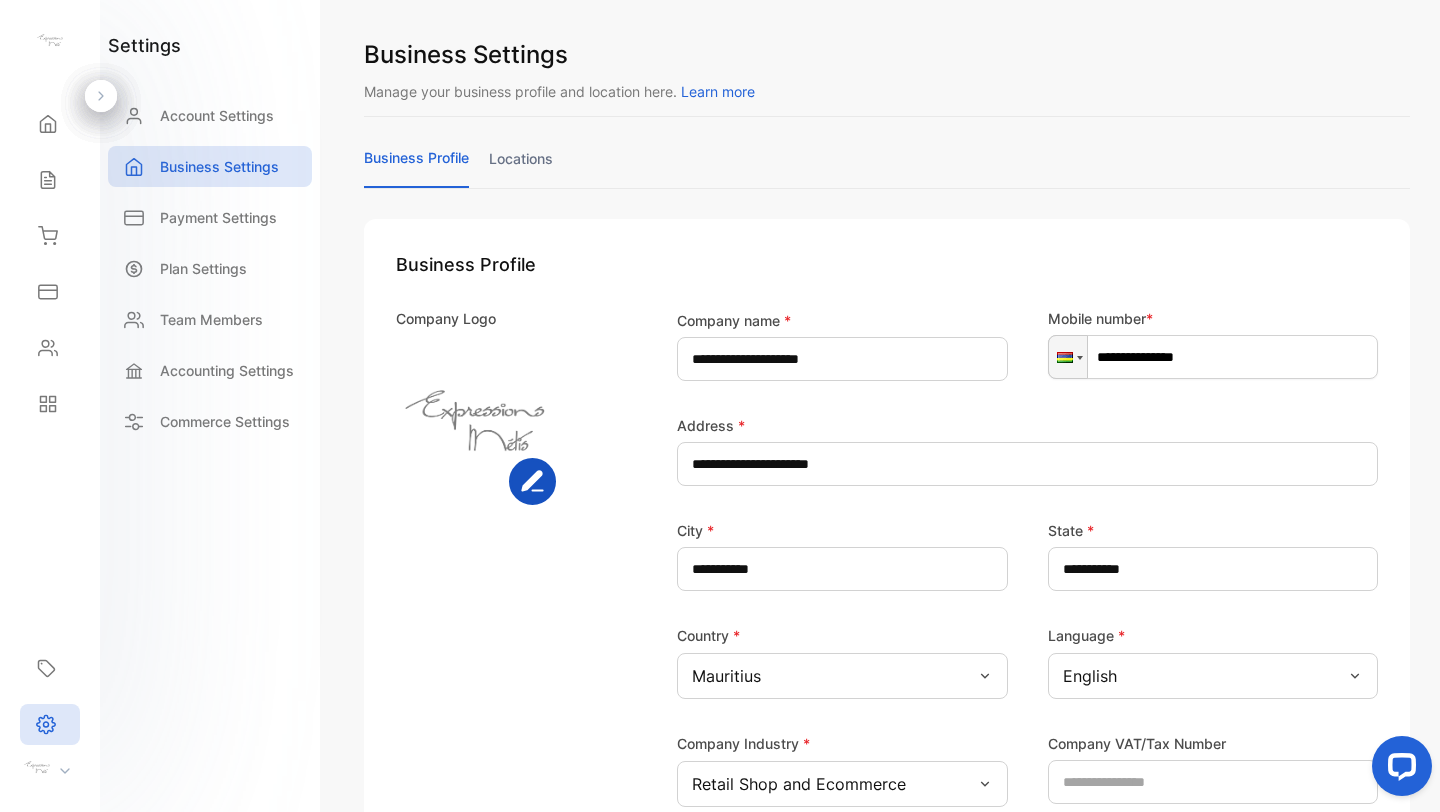 click on "Business Settings" at bounding box center (219, 166) 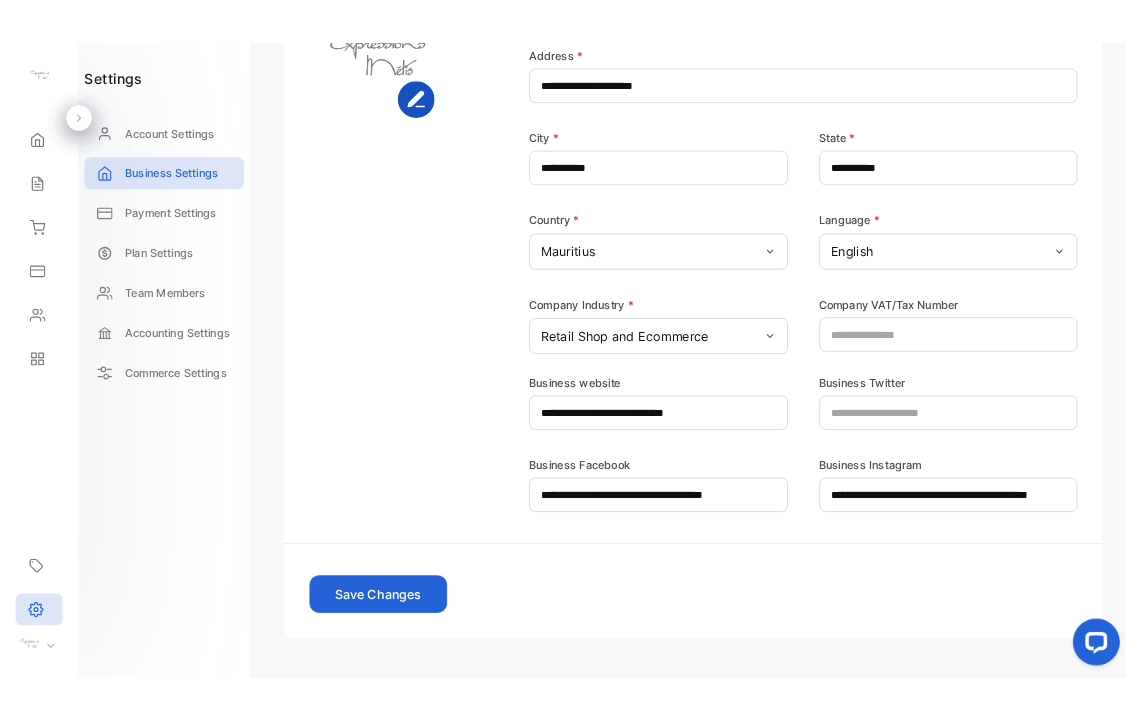 scroll, scrollTop: 414, scrollLeft: 0, axis: vertical 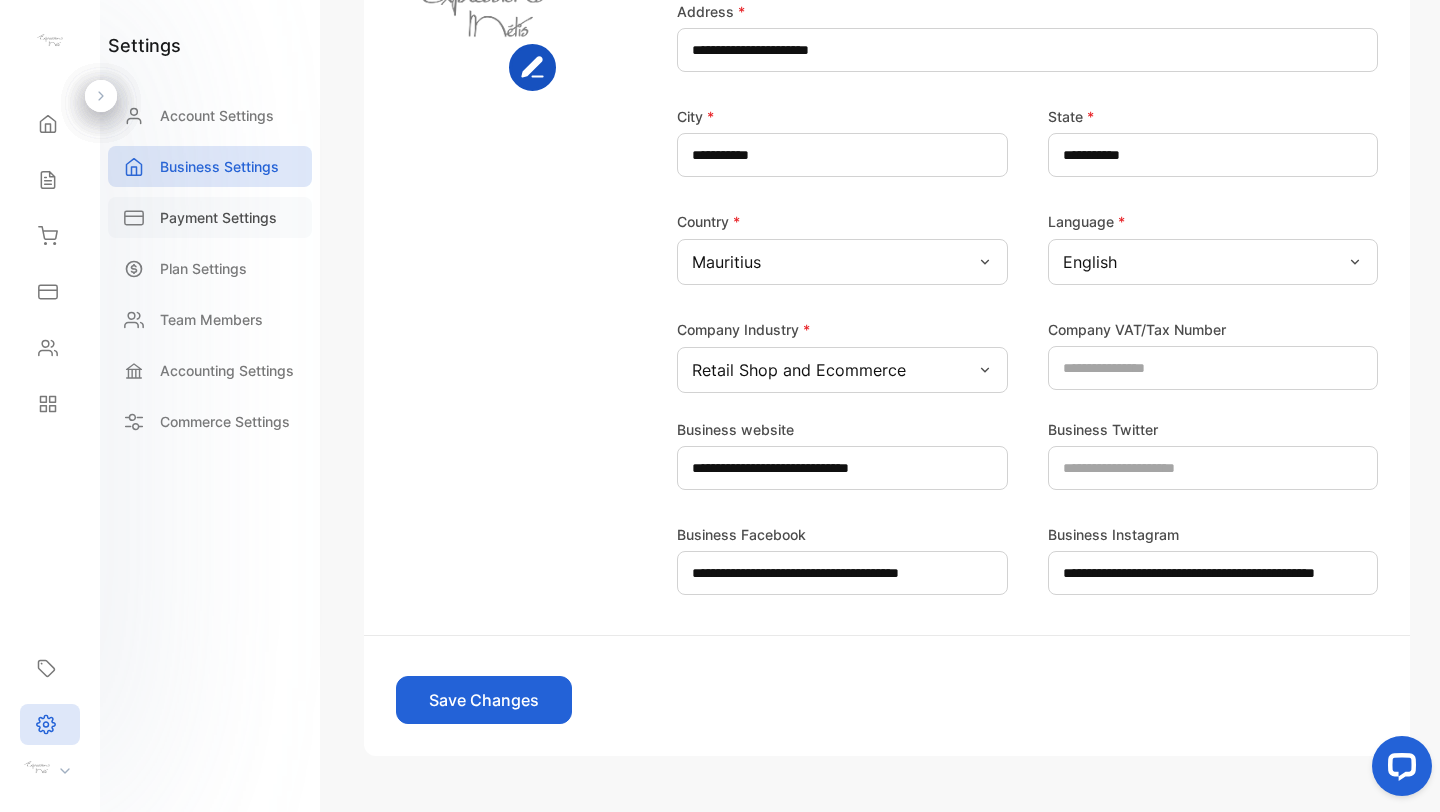 click on "Payment Settings" at bounding box center (218, 217) 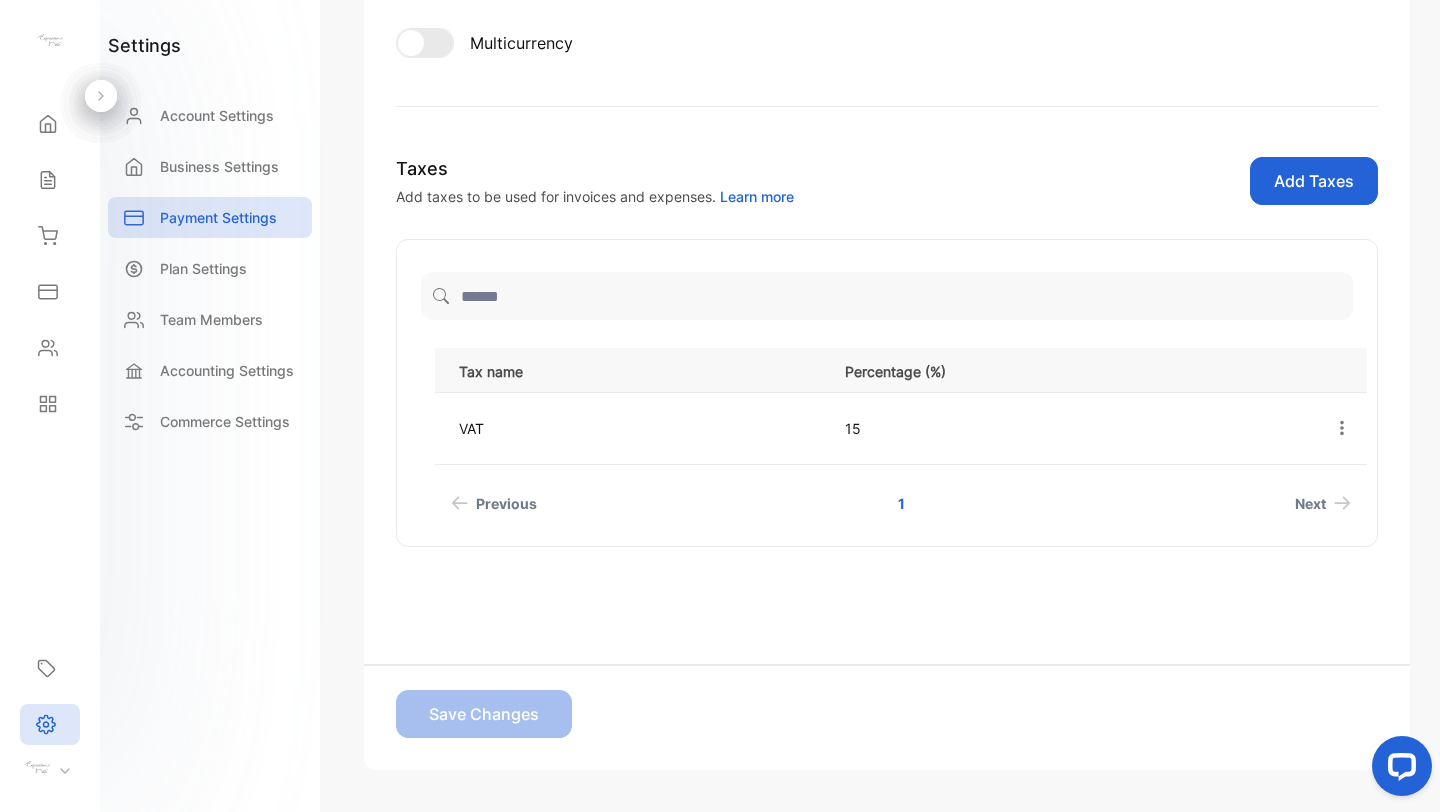 click on "Add Taxes" at bounding box center [1314, 181] 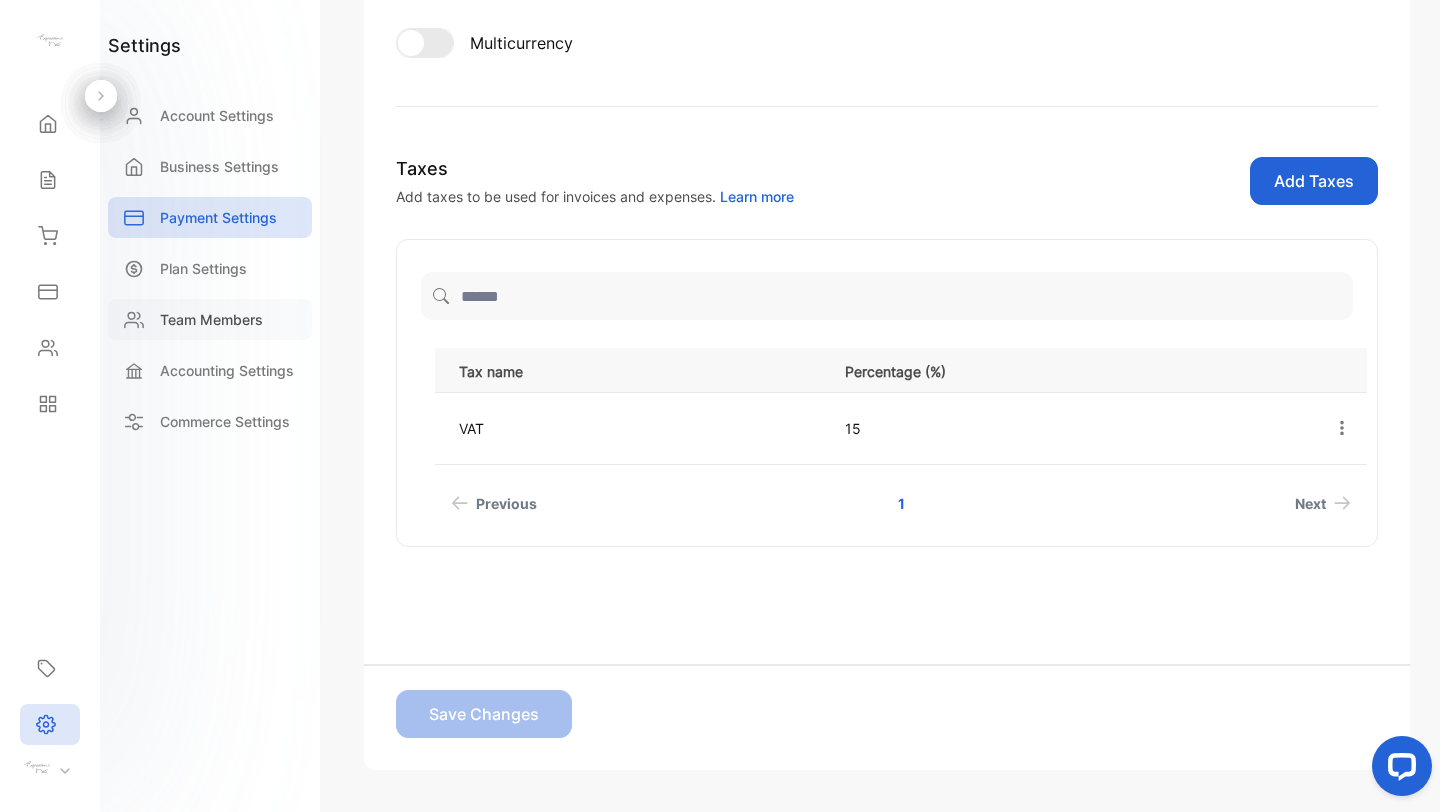 click on "Team Members" at bounding box center (211, 319) 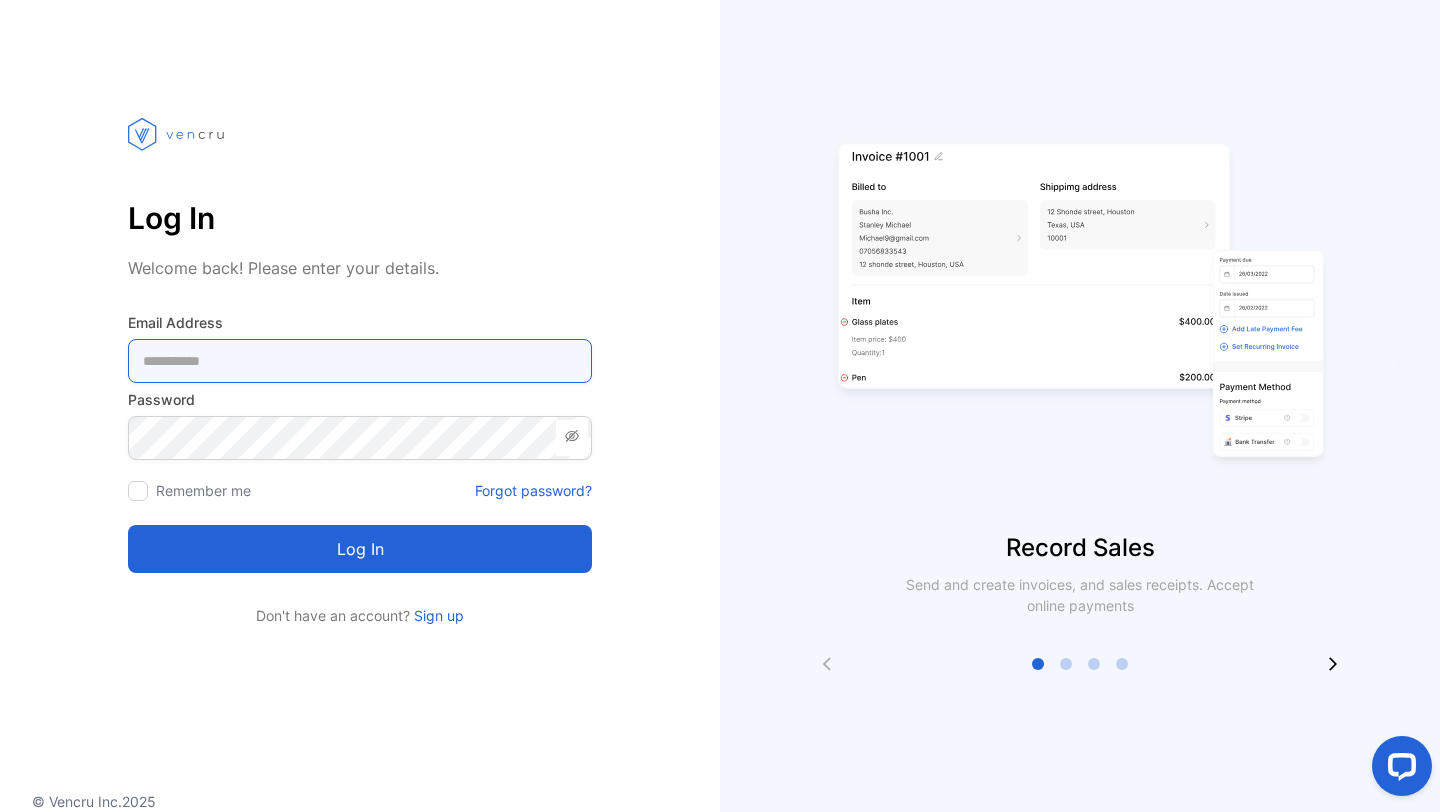 click at bounding box center [360, 361] 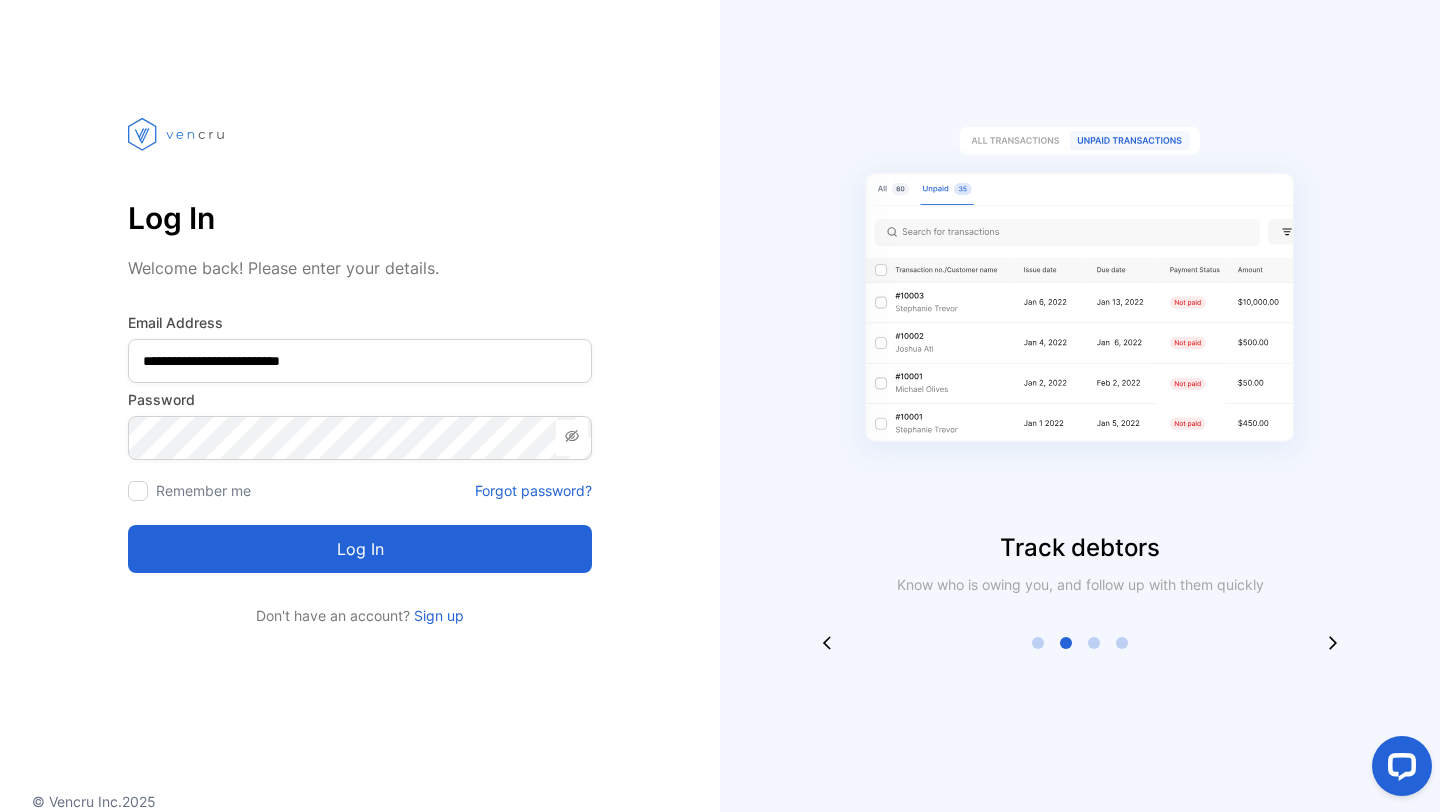 click on "Log in" at bounding box center [360, 549] 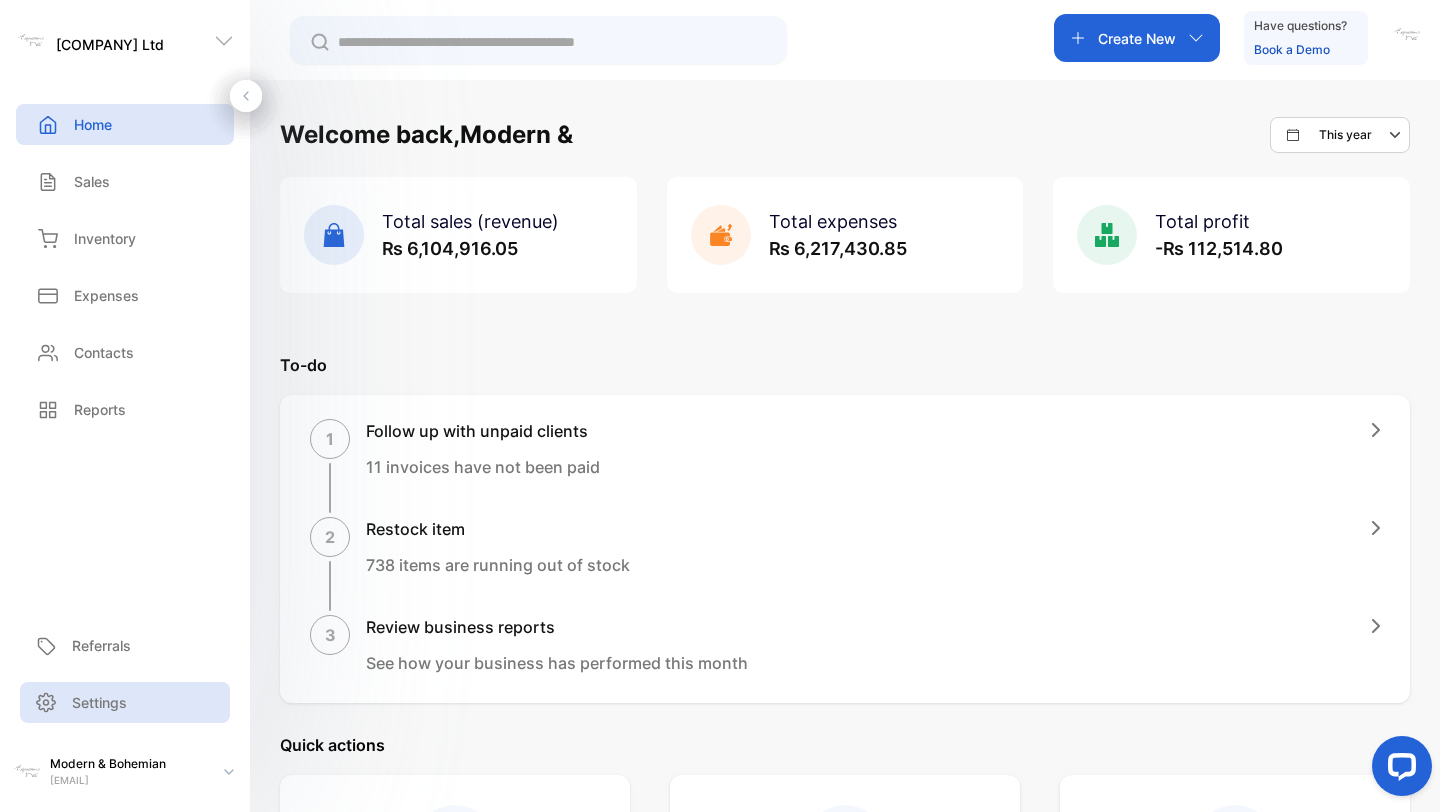 click on "Settings" at bounding box center (99, 702) 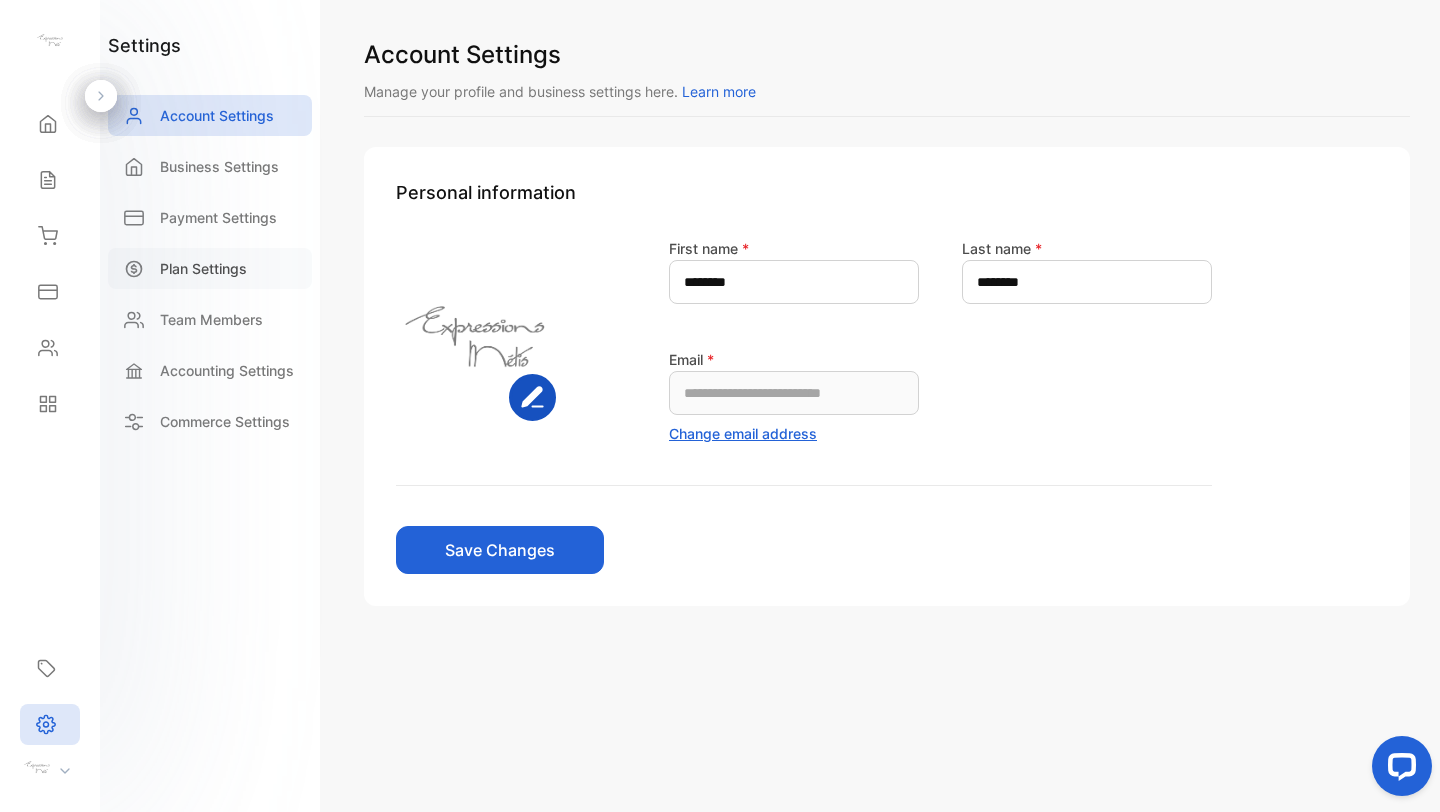 click on "Plan Settings" at bounding box center [203, 268] 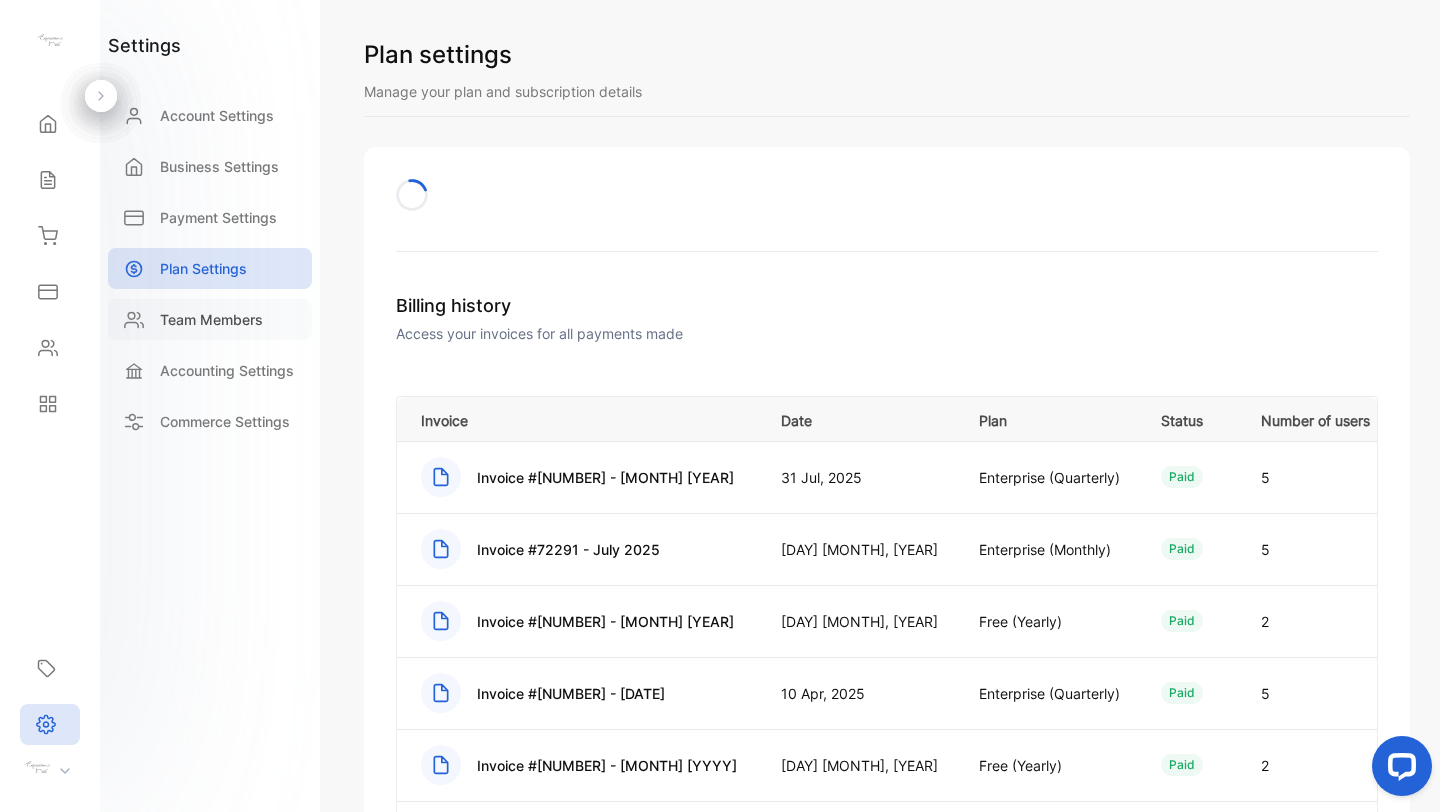 click on "Team Members" at bounding box center (211, 319) 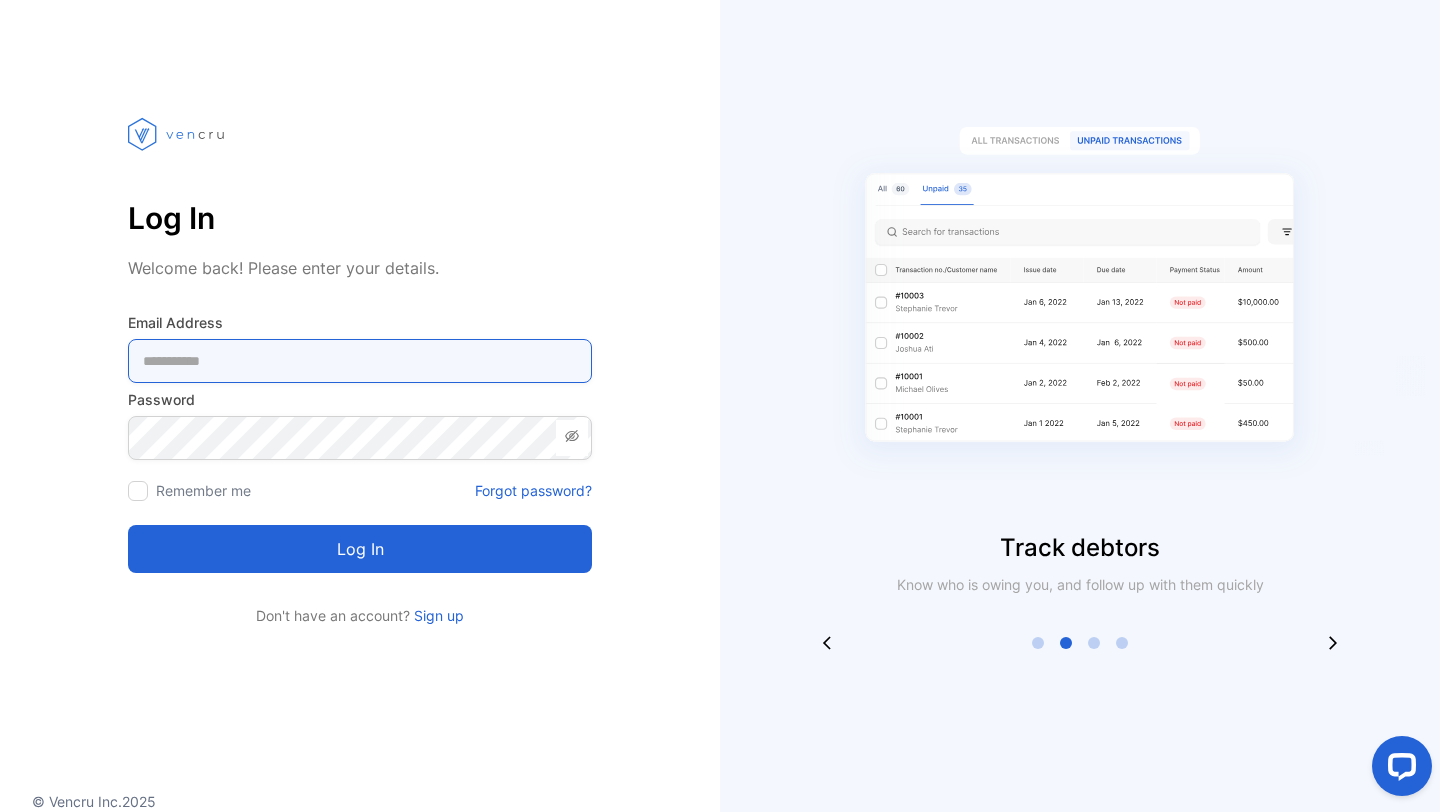 click at bounding box center (360, 361) 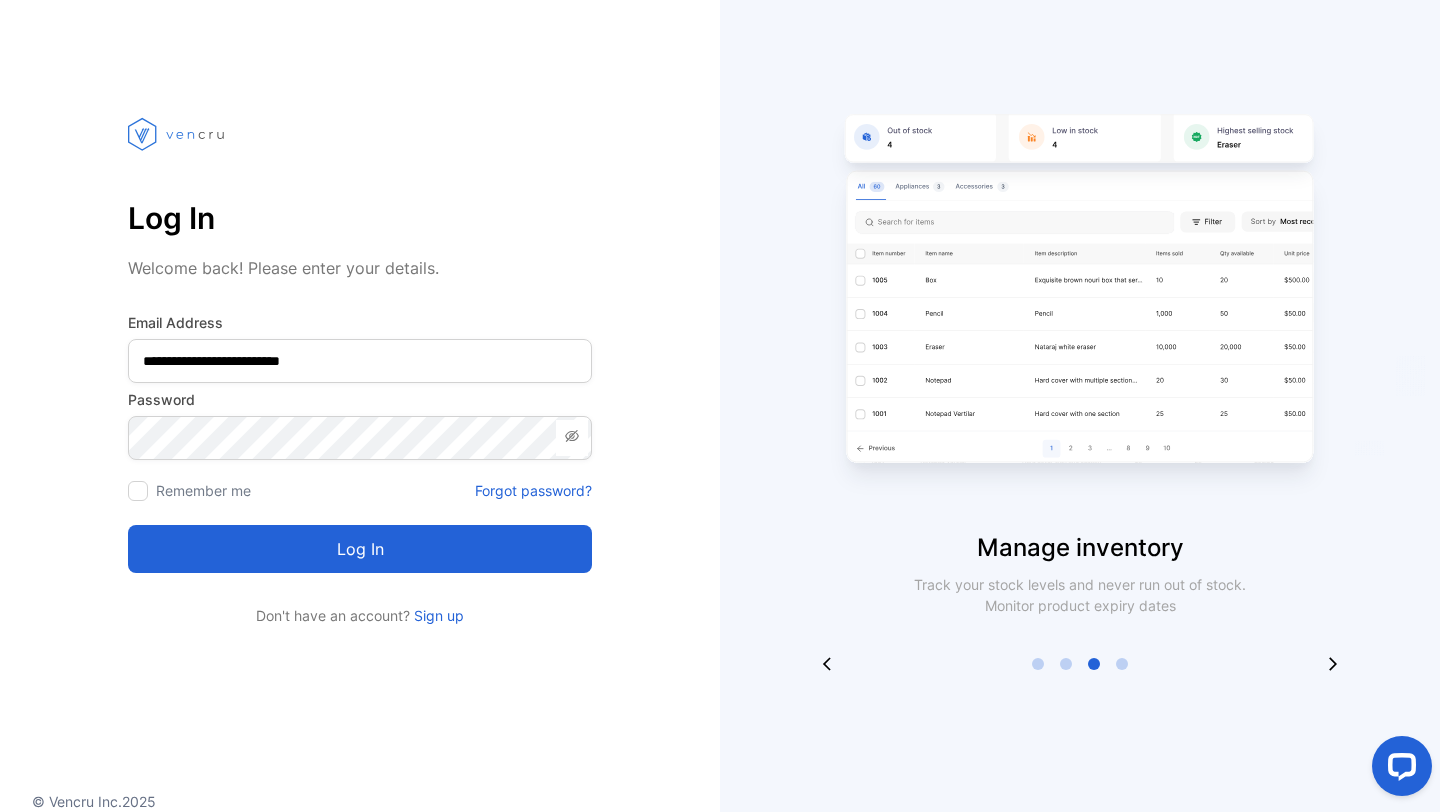 click on "Log in" at bounding box center [360, 549] 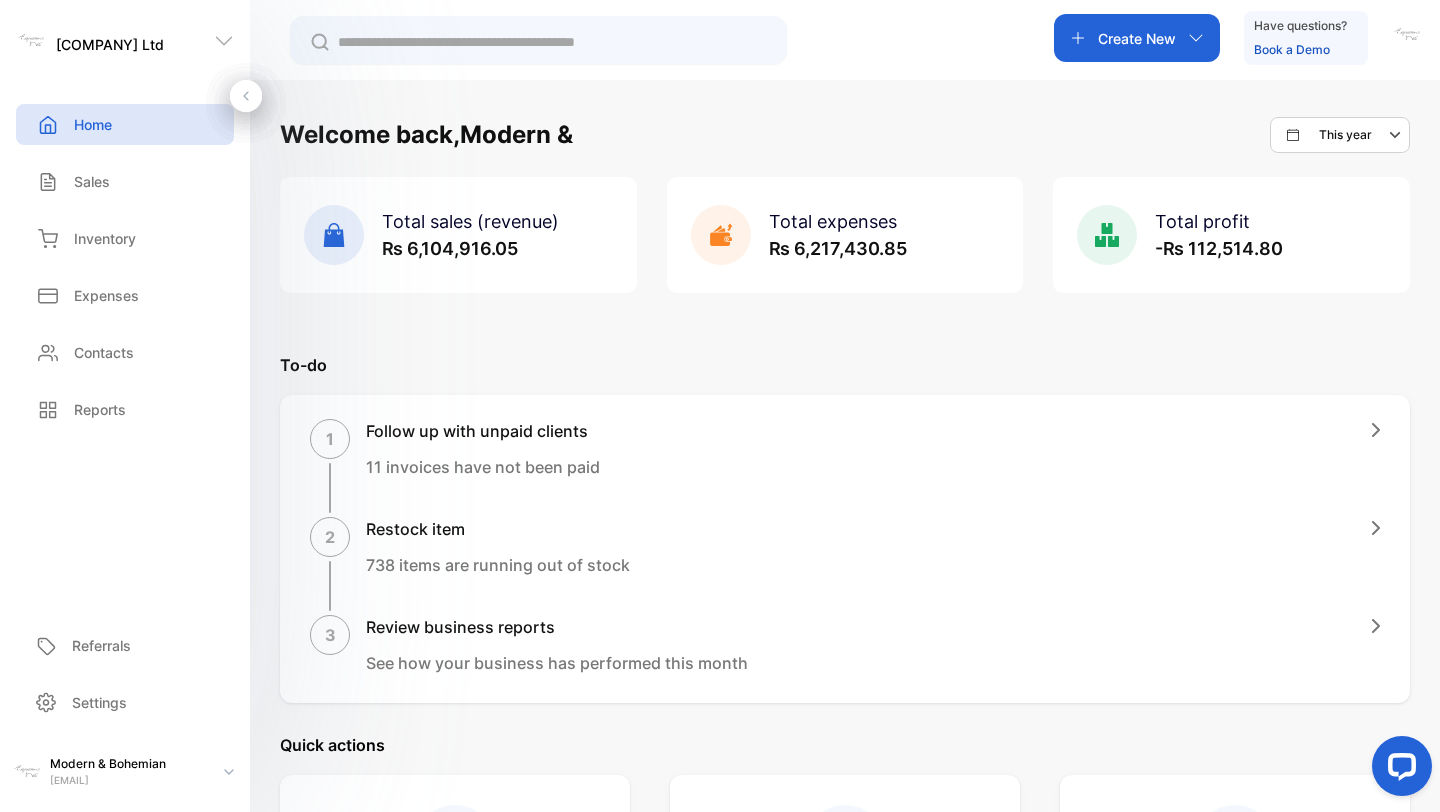 click 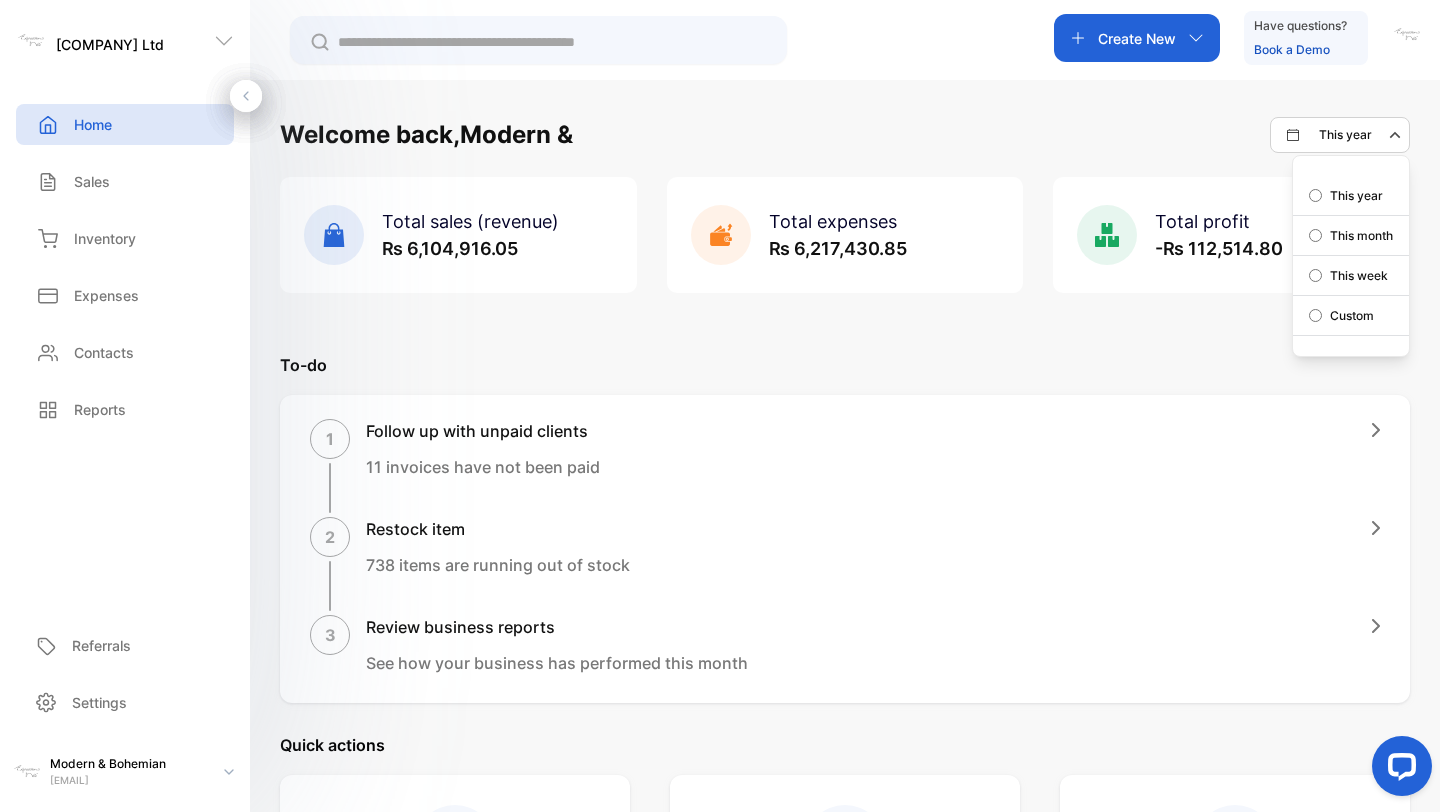 click on "Custom" at bounding box center (1351, 316) 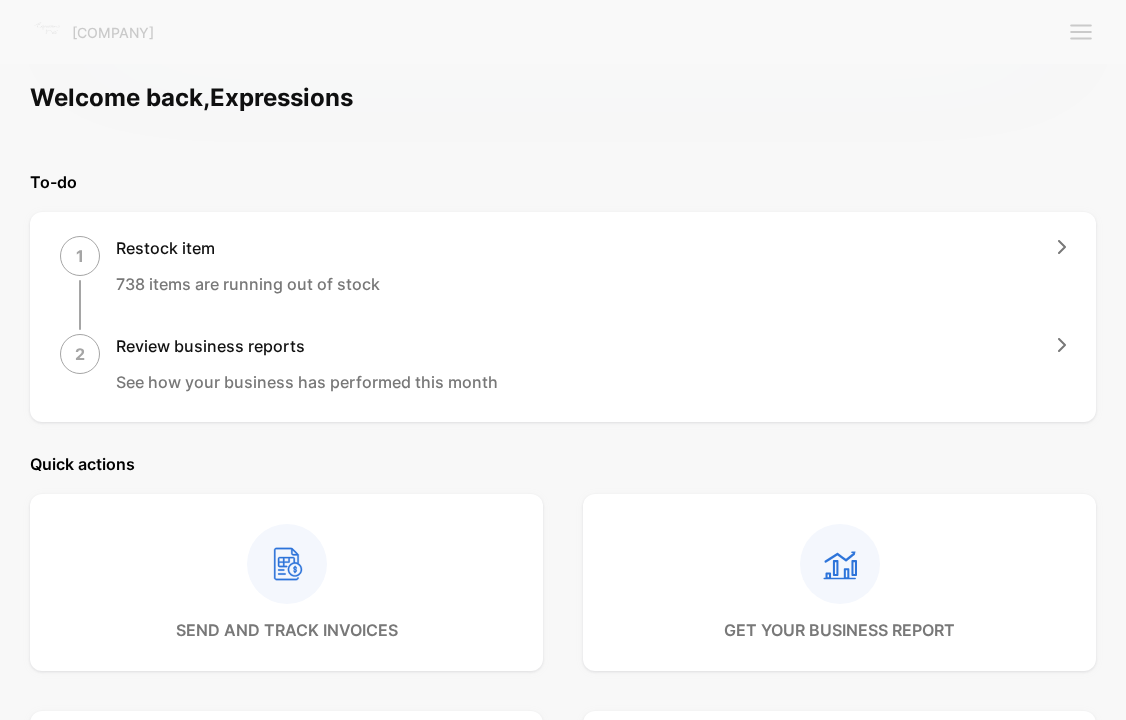 scroll, scrollTop: 0, scrollLeft: 0, axis: both 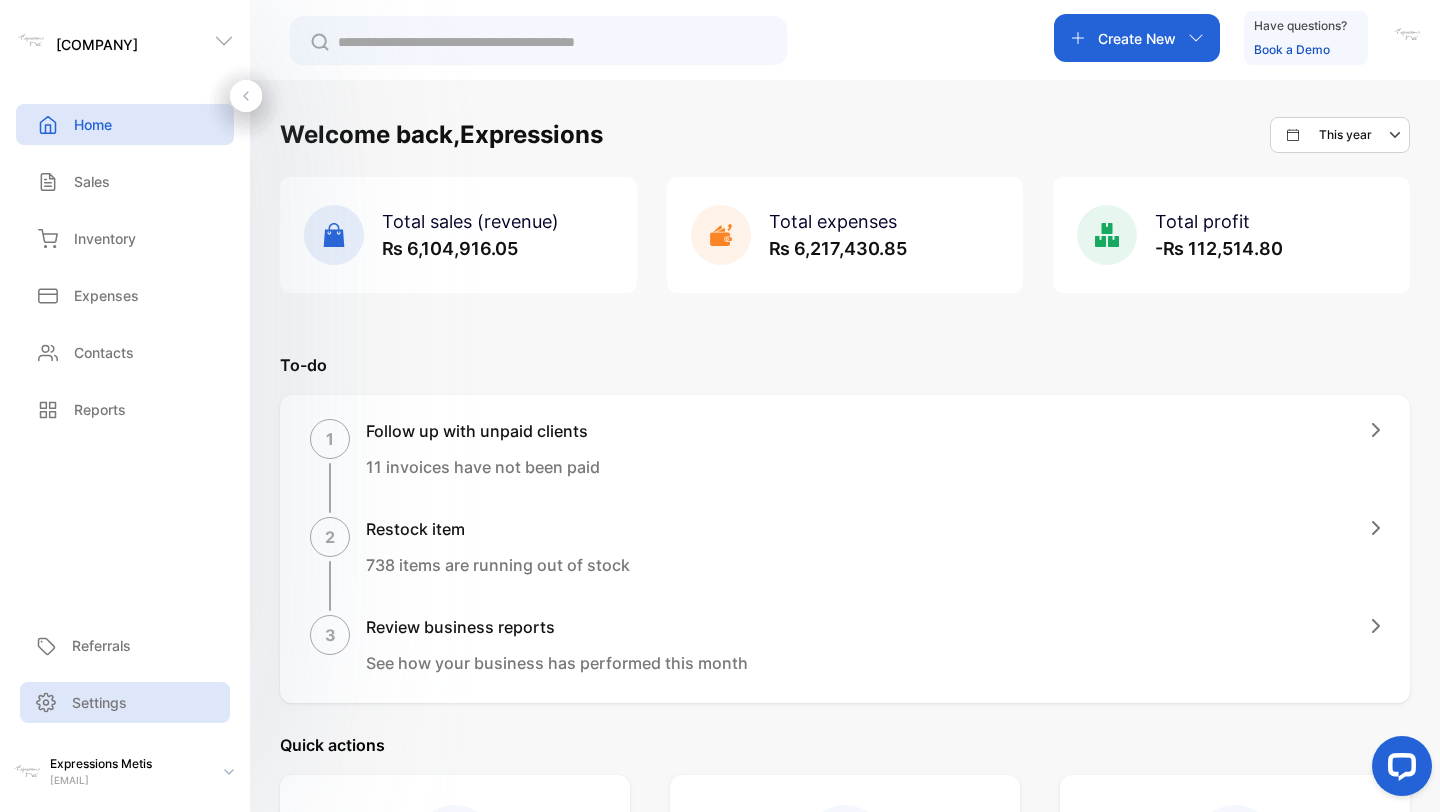 click on "Settings" at bounding box center [99, 702] 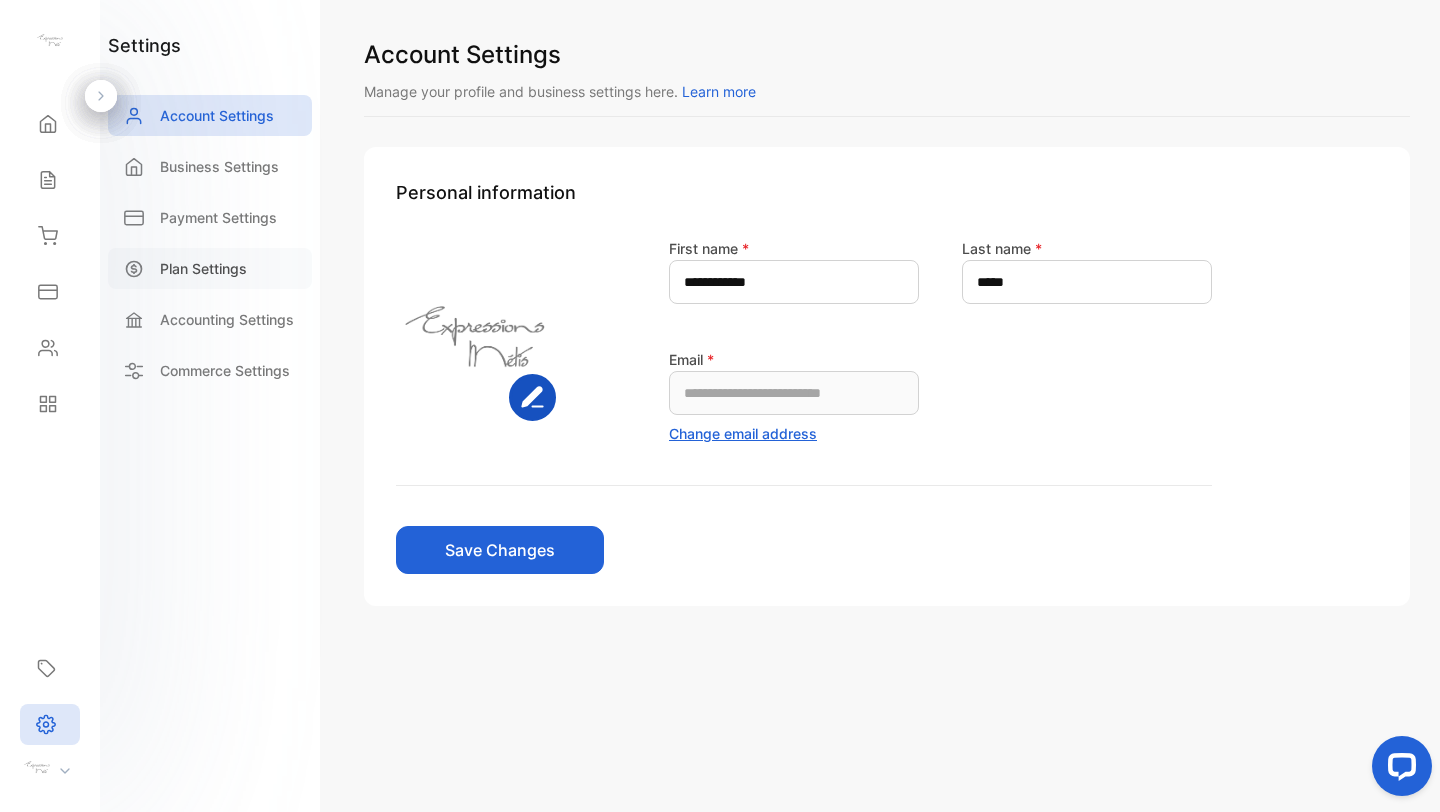 click on "Plan Settings" at bounding box center [210, 268] 